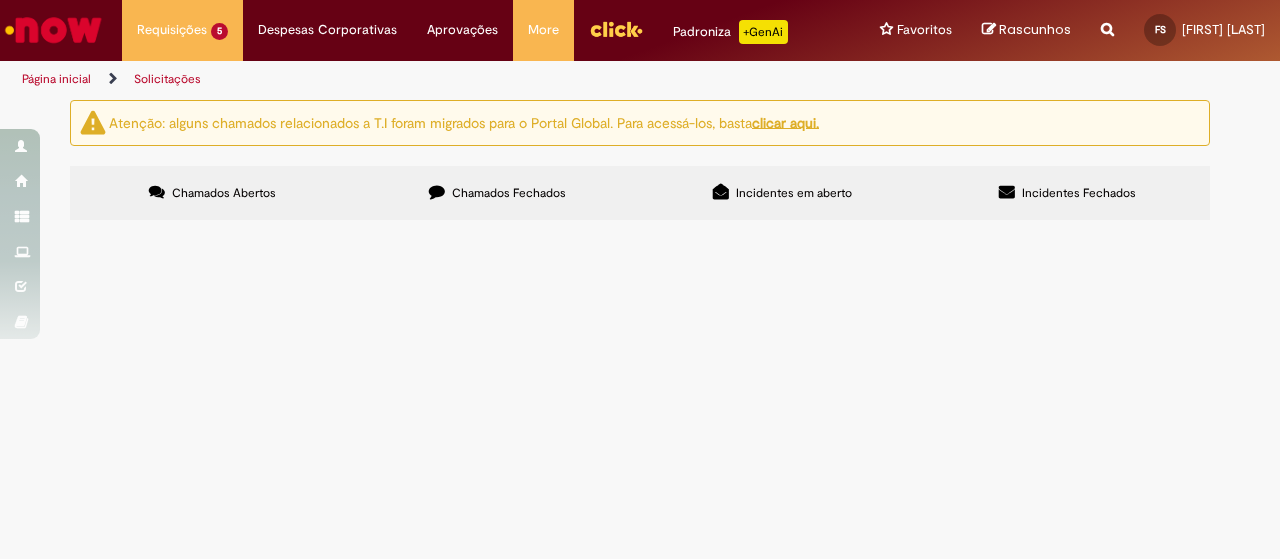 scroll, scrollTop: 0, scrollLeft: 0, axis: both 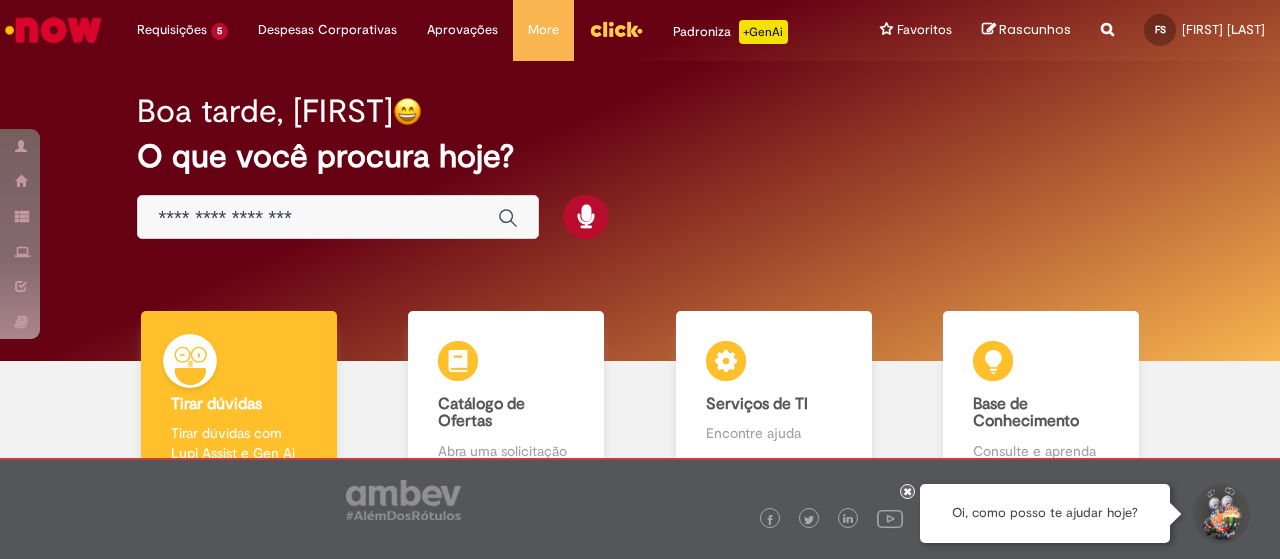 click at bounding box center (318, 218) 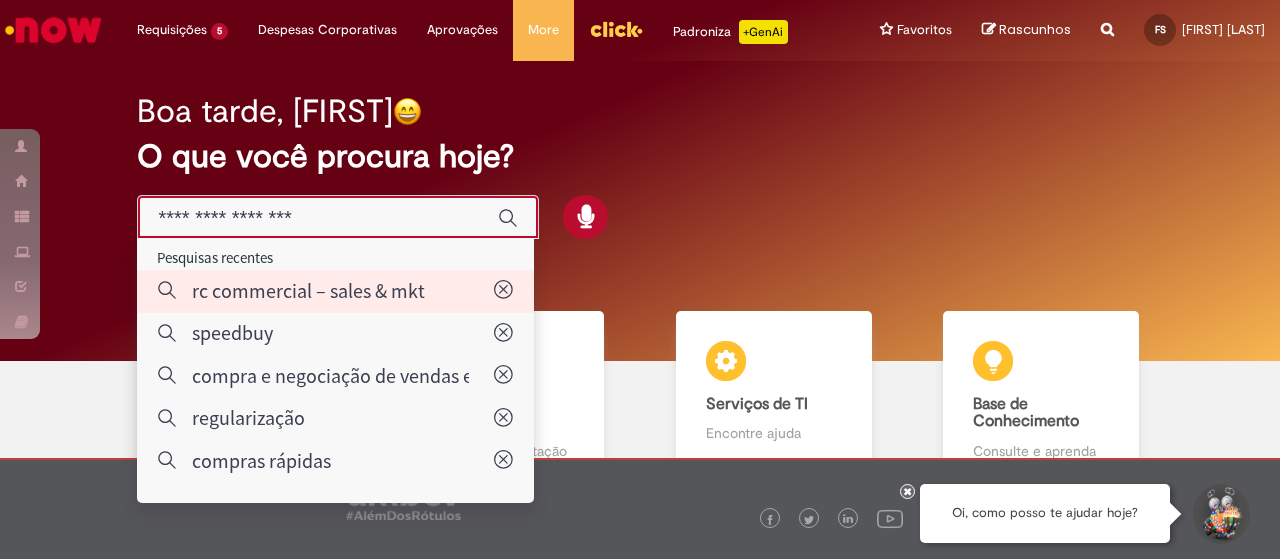 type on "**********" 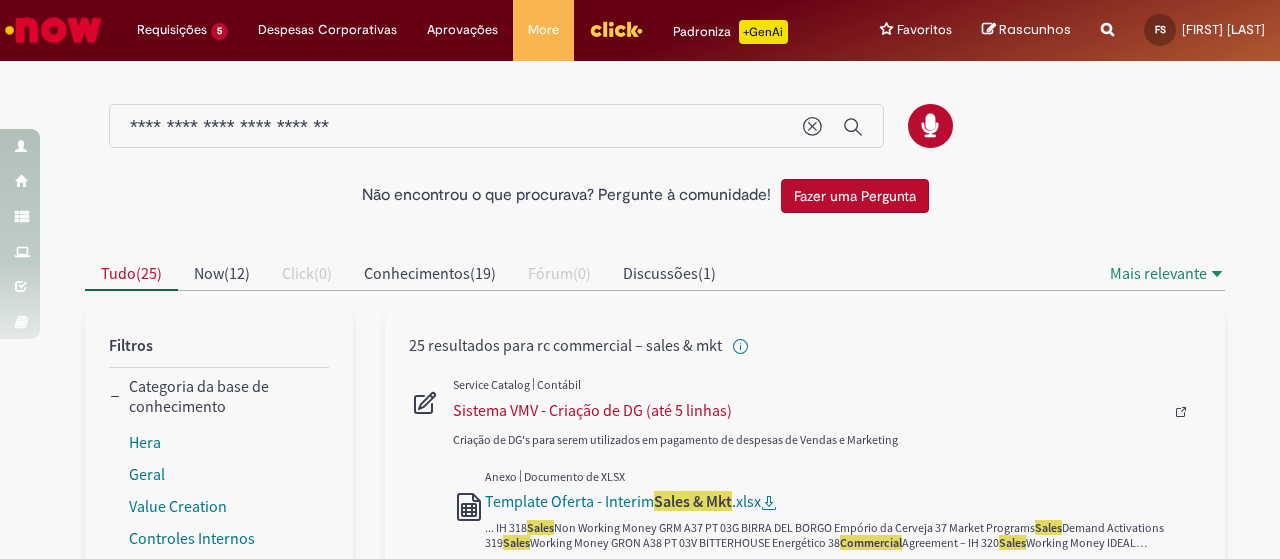 scroll, scrollTop: 500, scrollLeft: 0, axis: vertical 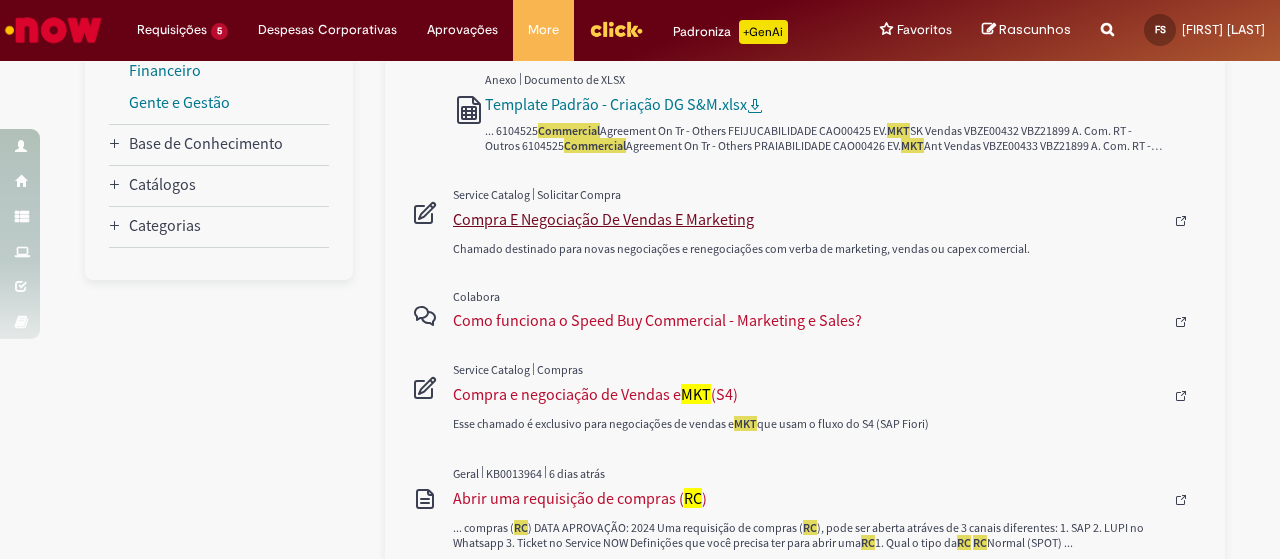 click on "Compra E Negociação De Vendas E Marketing" at bounding box center (808, 219) 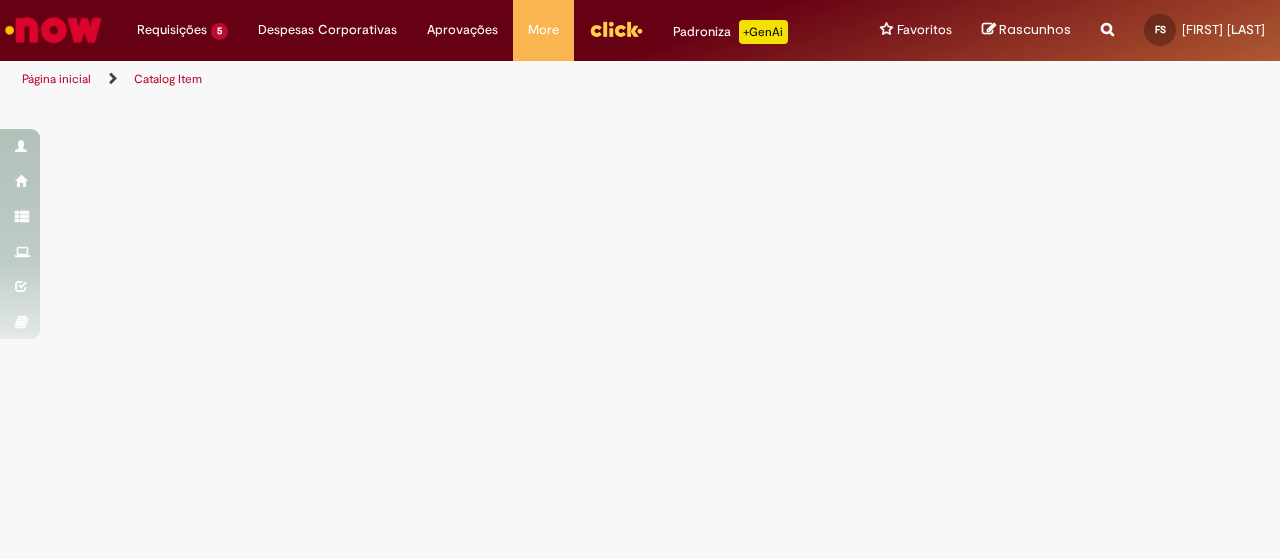 scroll, scrollTop: 0, scrollLeft: 0, axis: both 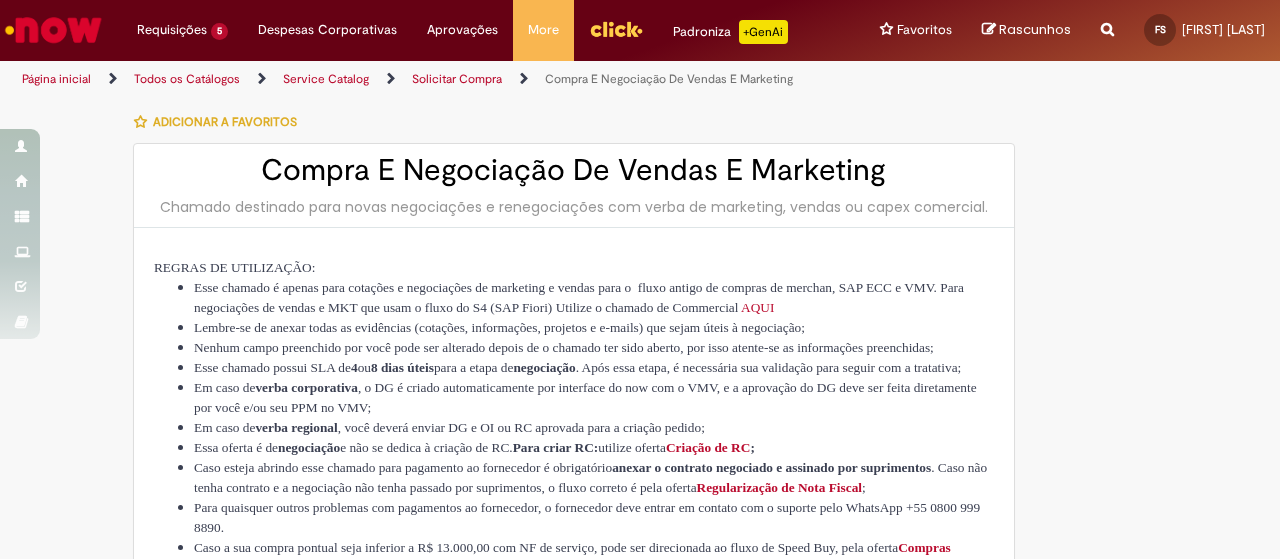 type on "********" 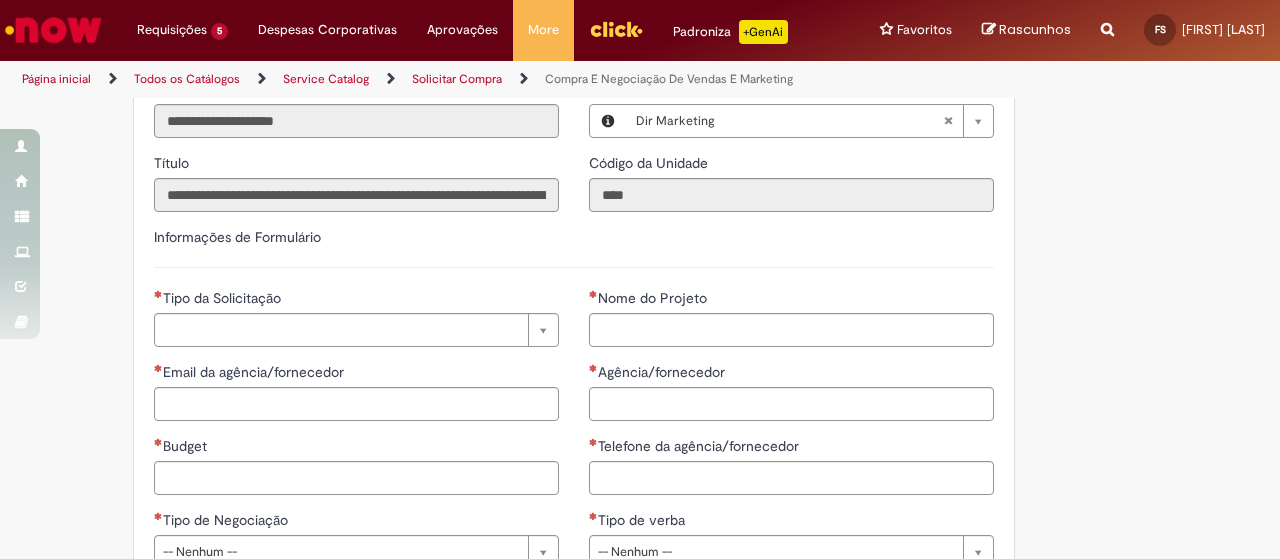 scroll, scrollTop: 800, scrollLeft: 0, axis: vertical 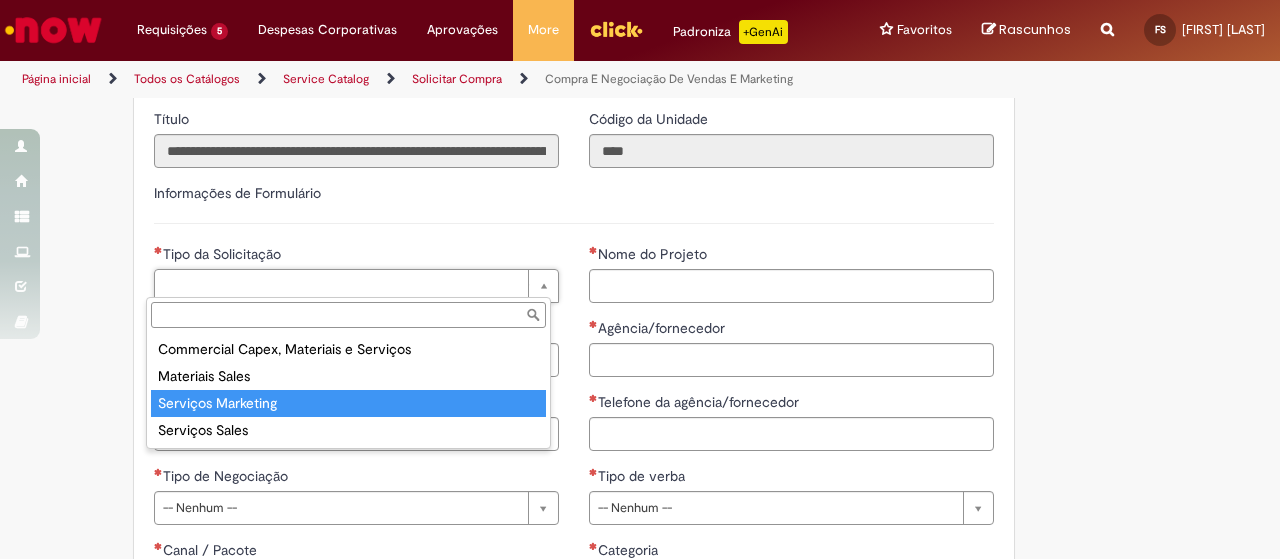 type on "**********" 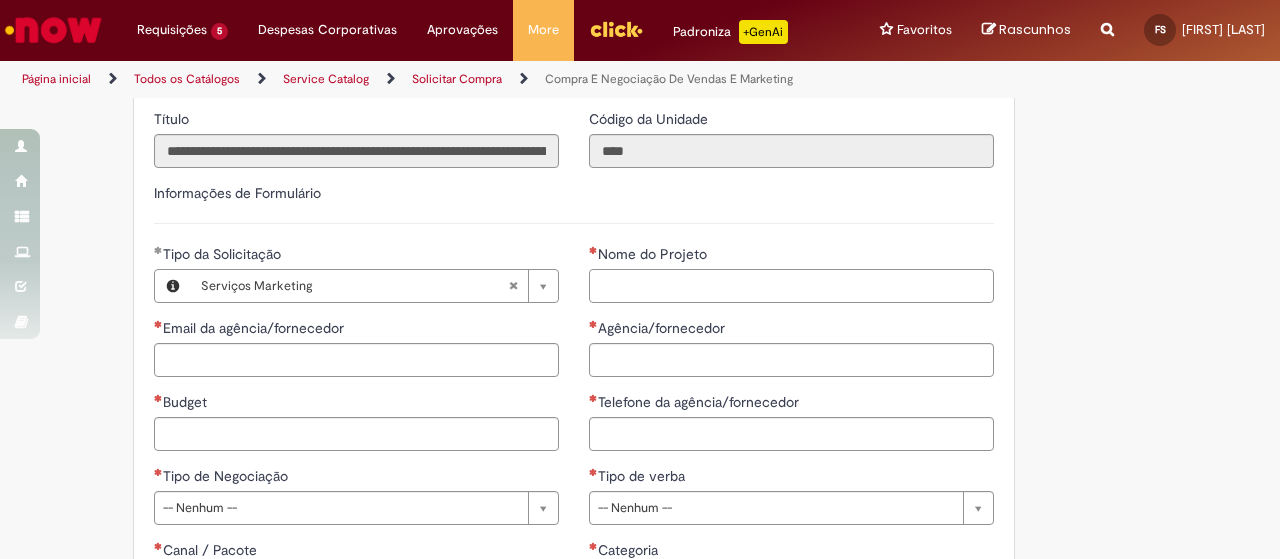 click on "Nome do Projeto" at bounding box center (791, 286) 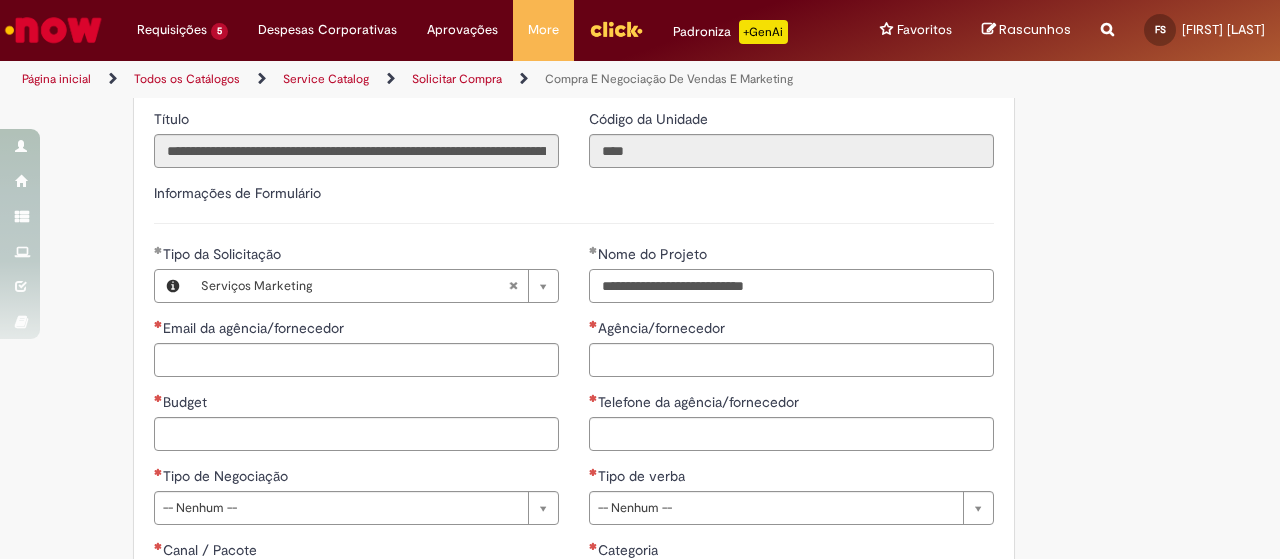 type on "**********" 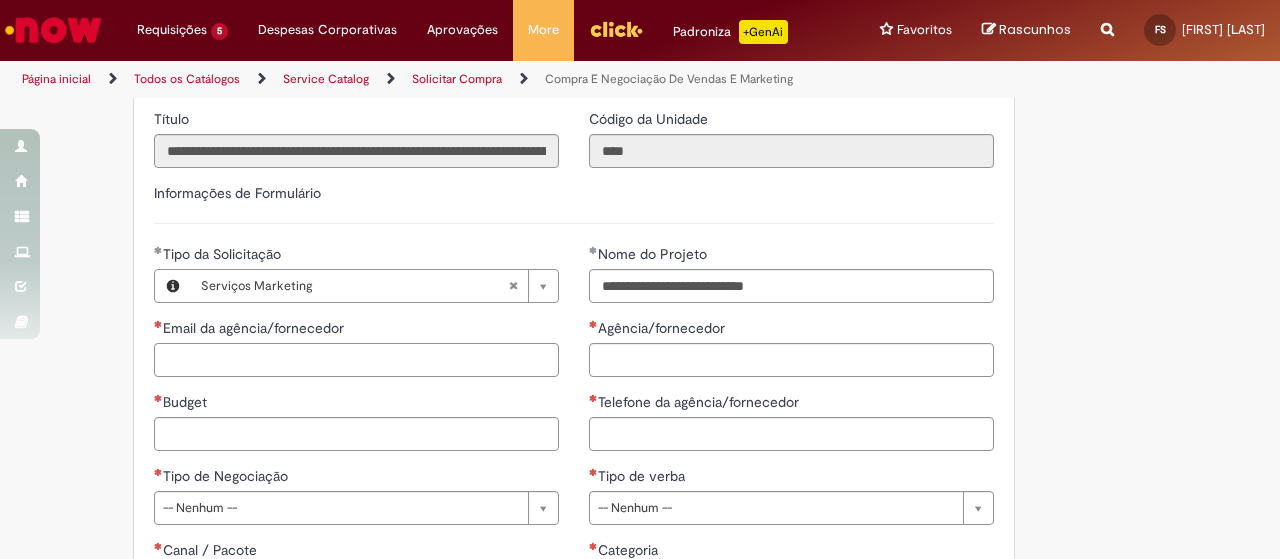 click on "Email da agência/fornecedor" at bounding box center [356, 360] 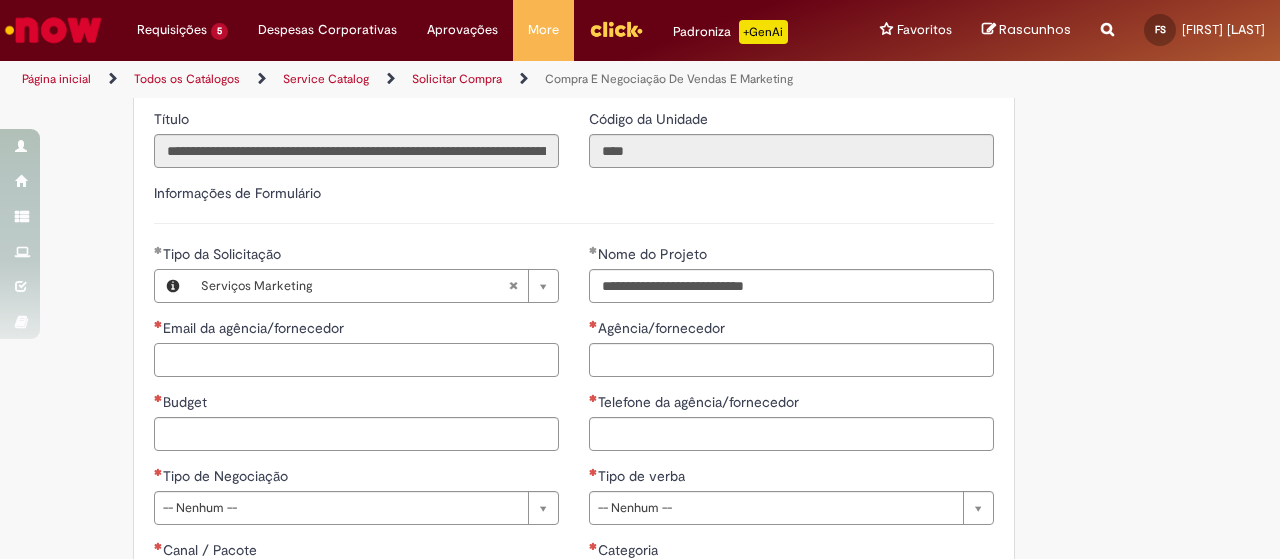 type on "*" 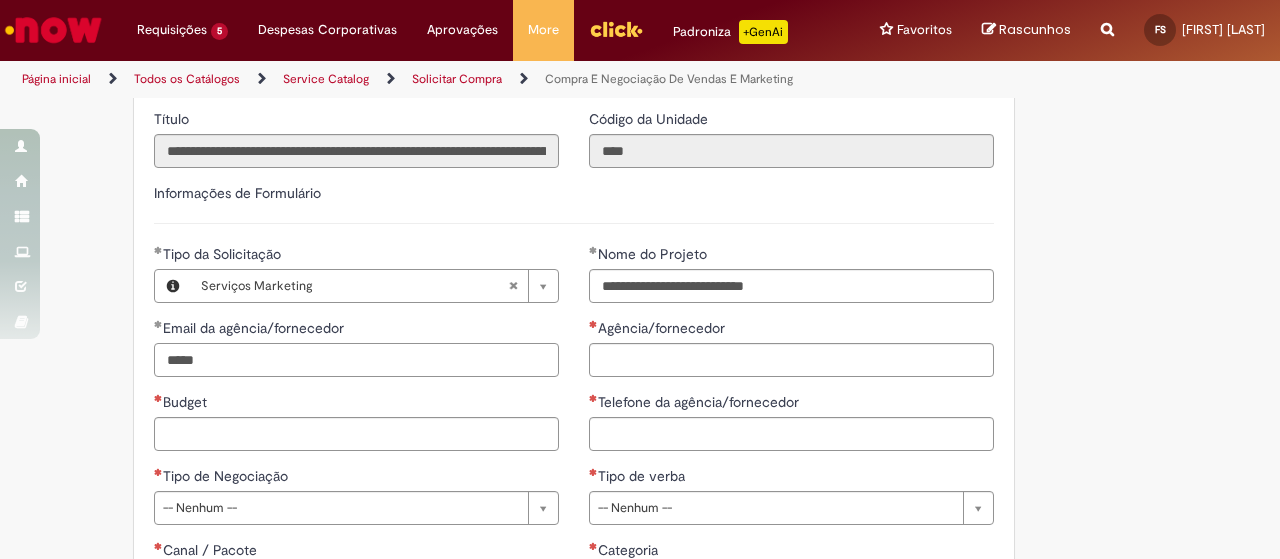 type on "*****" 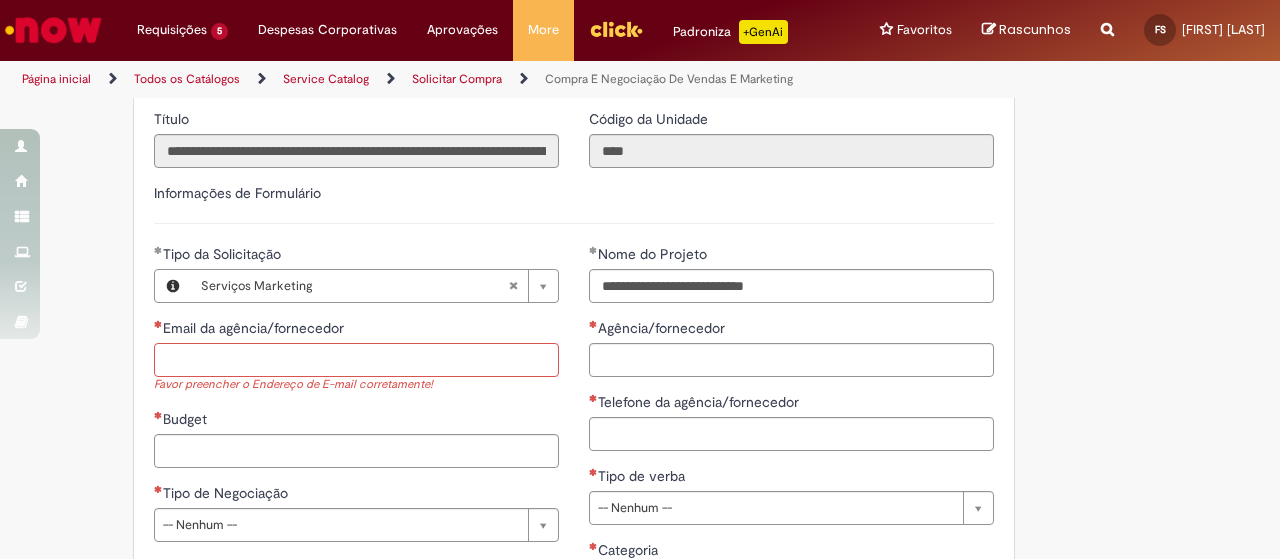 click on "Email da agência/fornecedor" at bounding box center (356, 360) 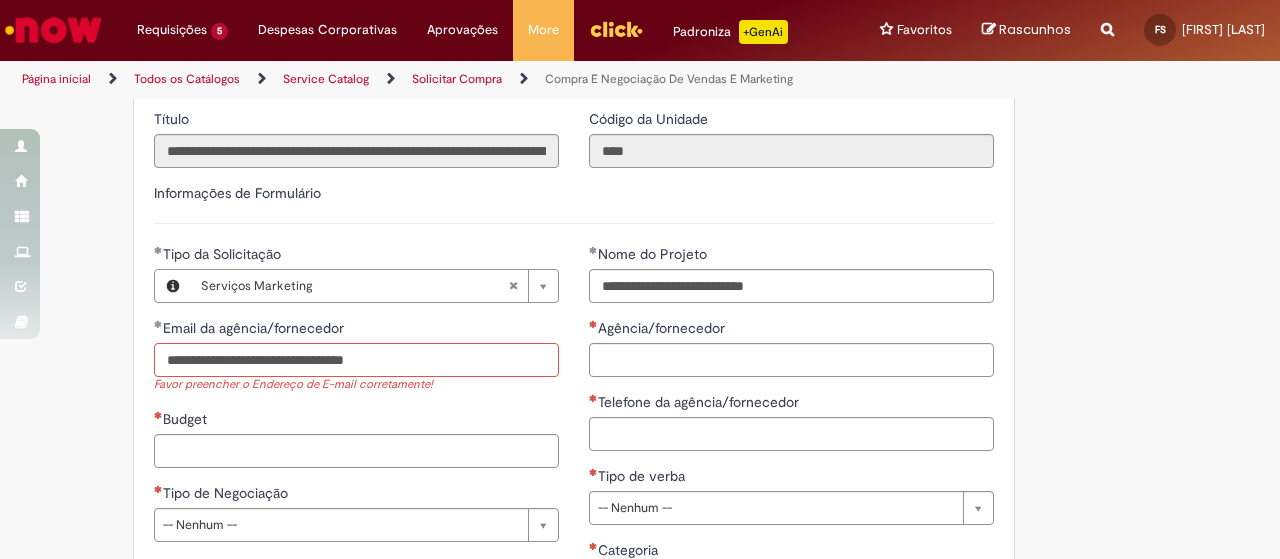 type on "**********" 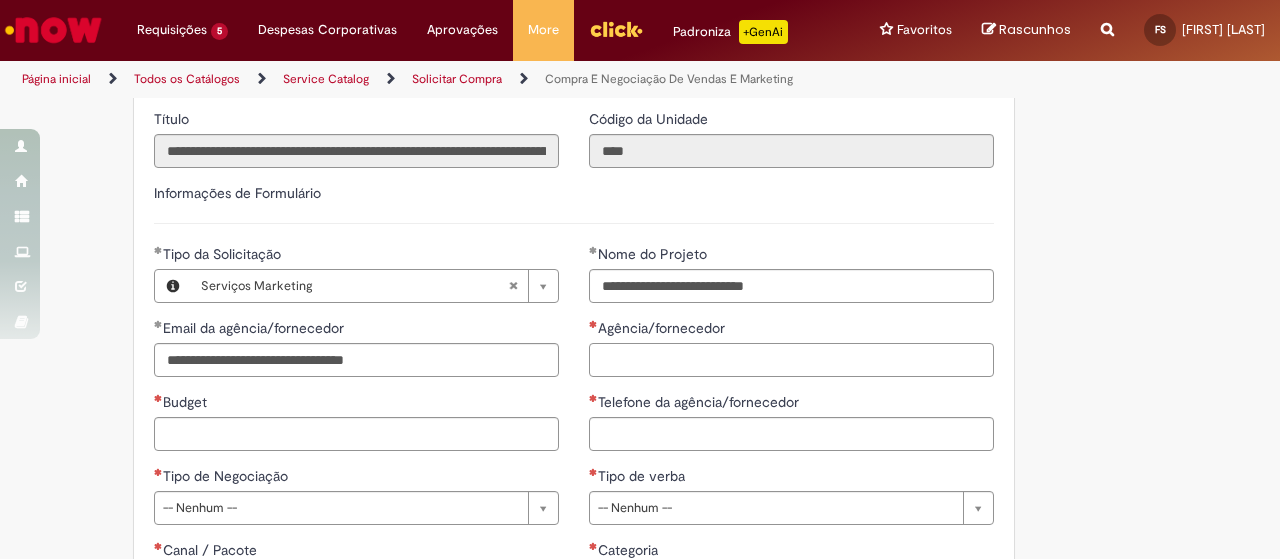 click on "Agência/fornecedor" at bounding box center (791, 360) 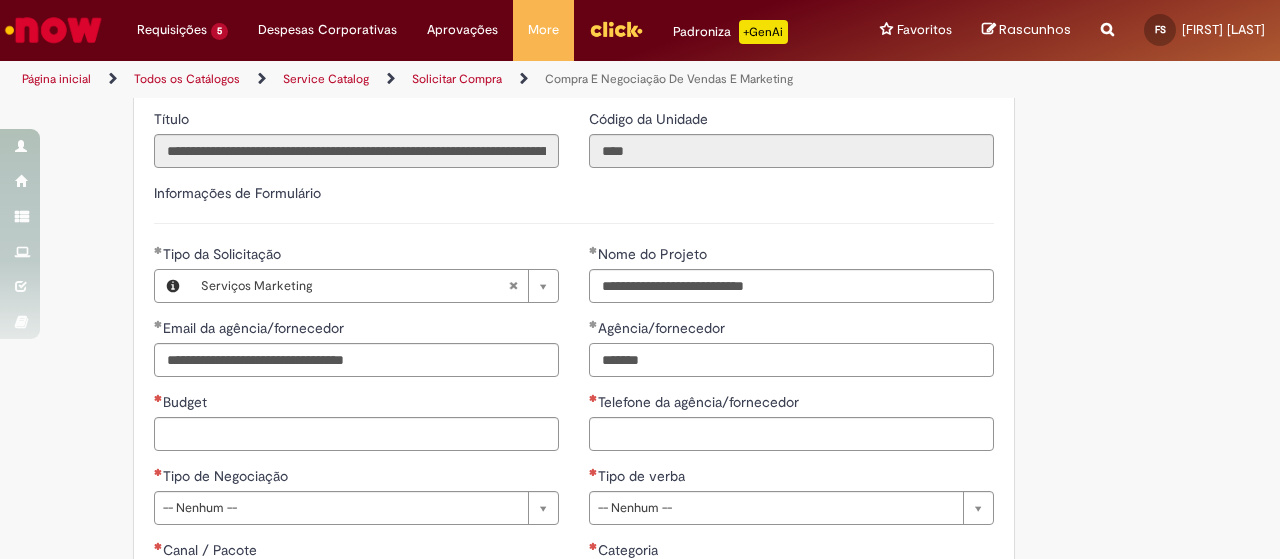type on "*******" 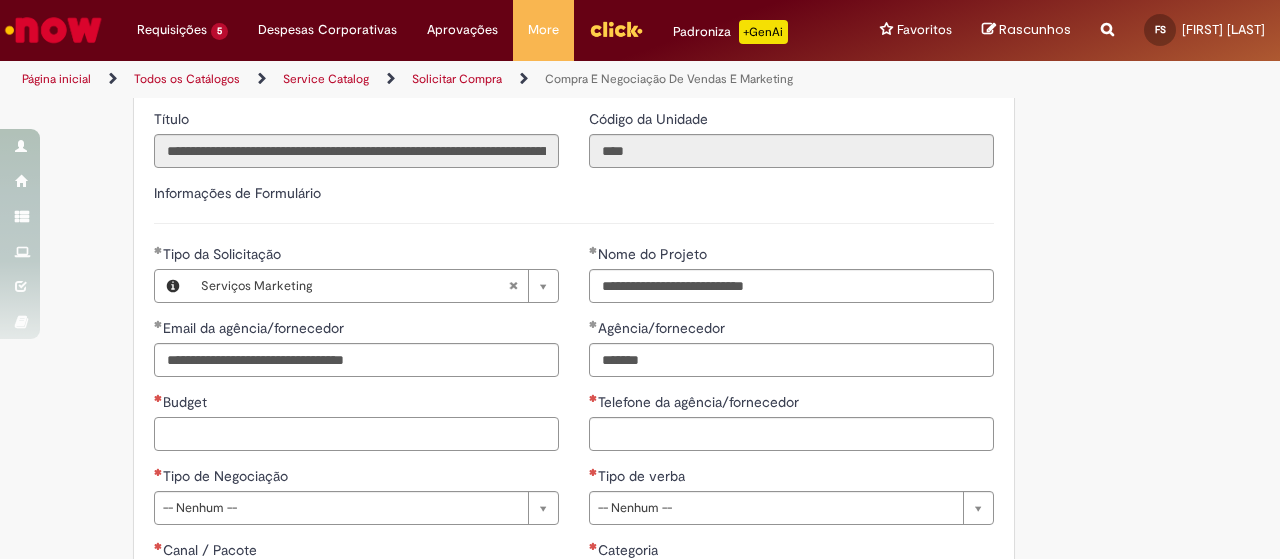 click on "Budget" at bounding box center (356, 434) 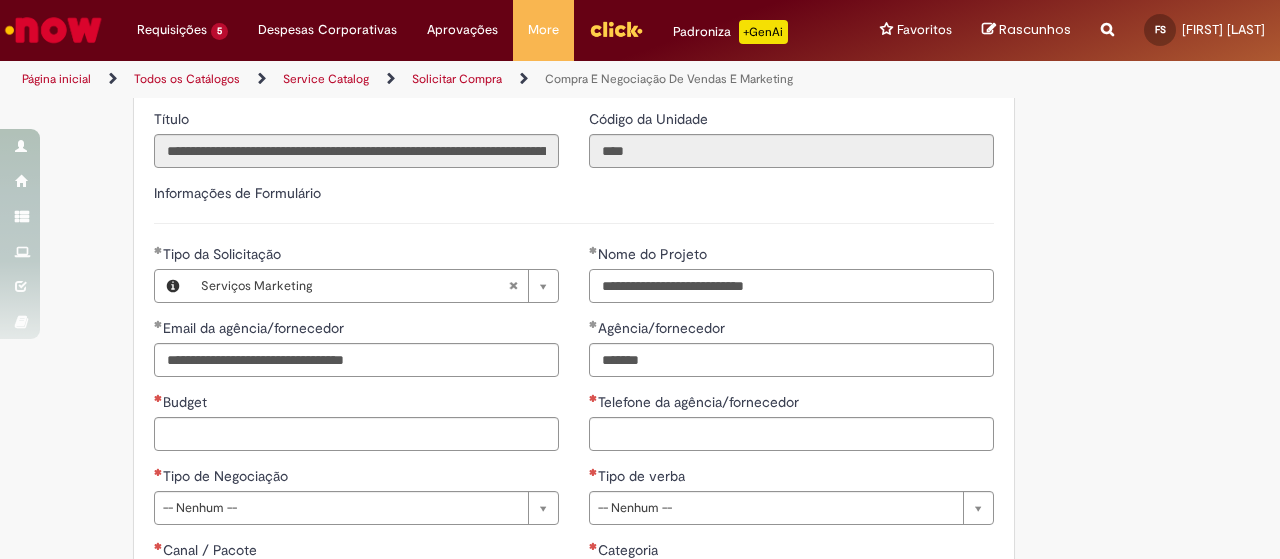 drag, startPoint x: 806, startPoint y: 283, endPoint x: 546, endPoint y: 279, distance: 260.03076 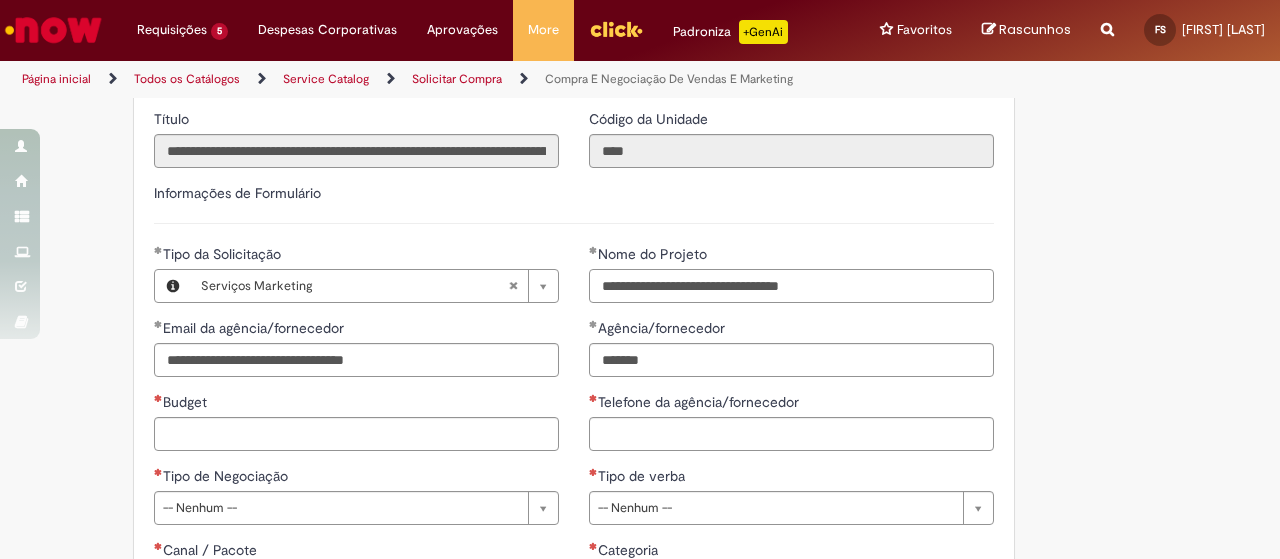 type on "**********" 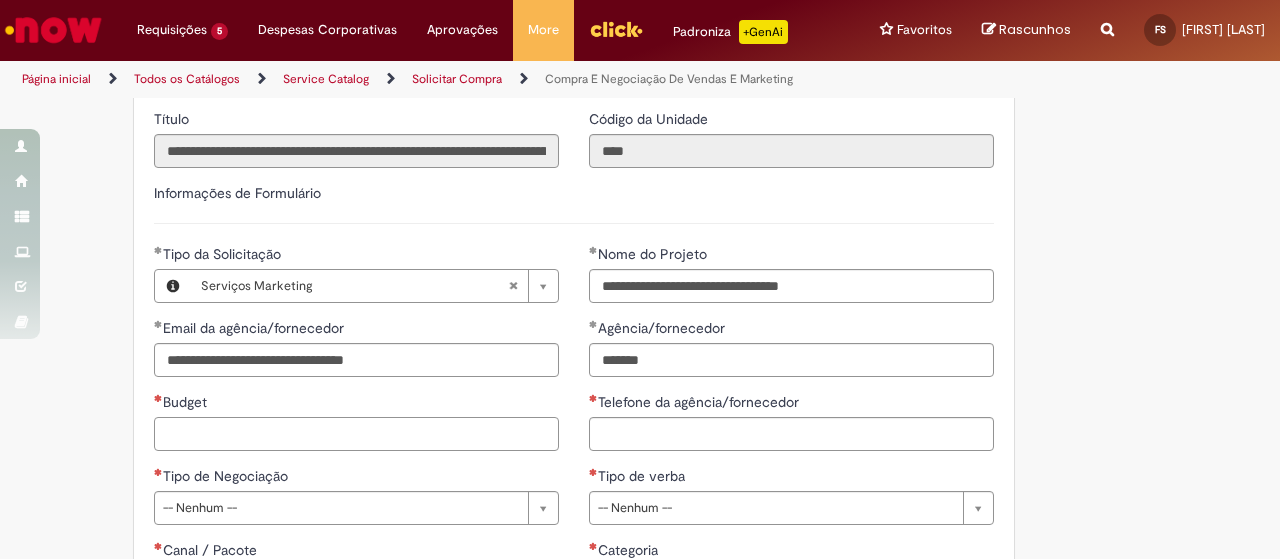 click on "Budget" at bounding box center (356, 434) 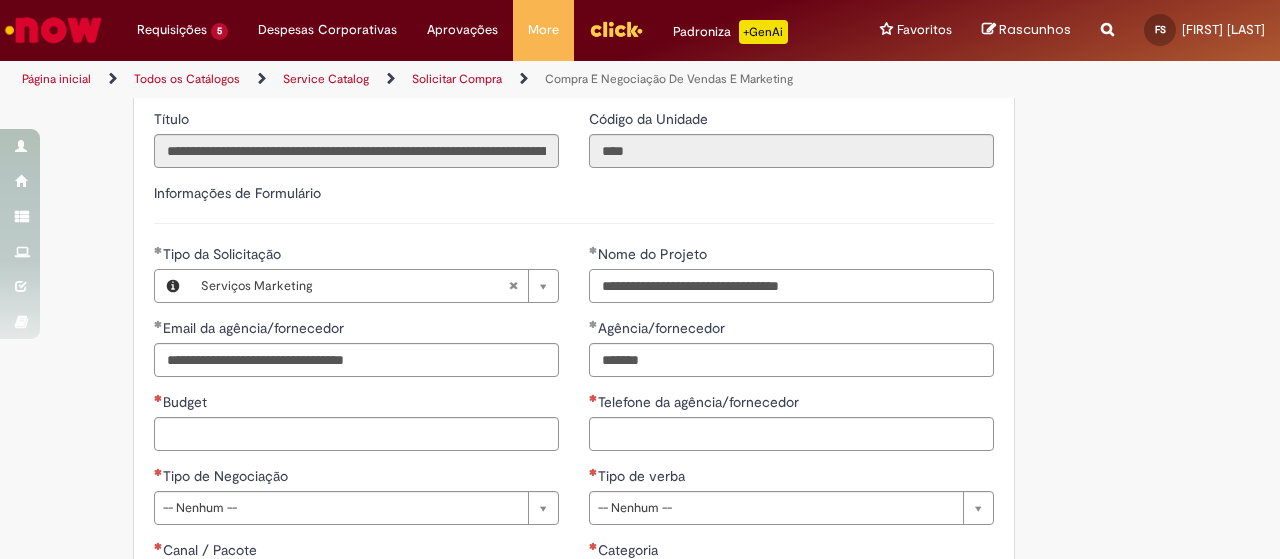 drag, startPoint x: 844, startPoint y: 283, endPoint x: 557, endPoint y: 283, distance: 287 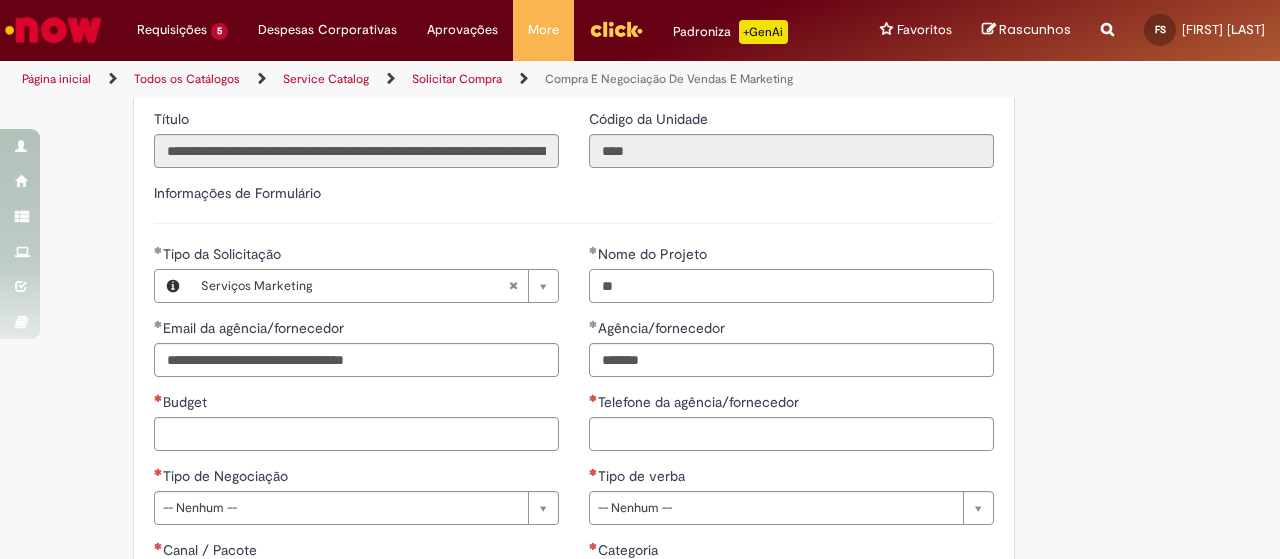 type on "*" 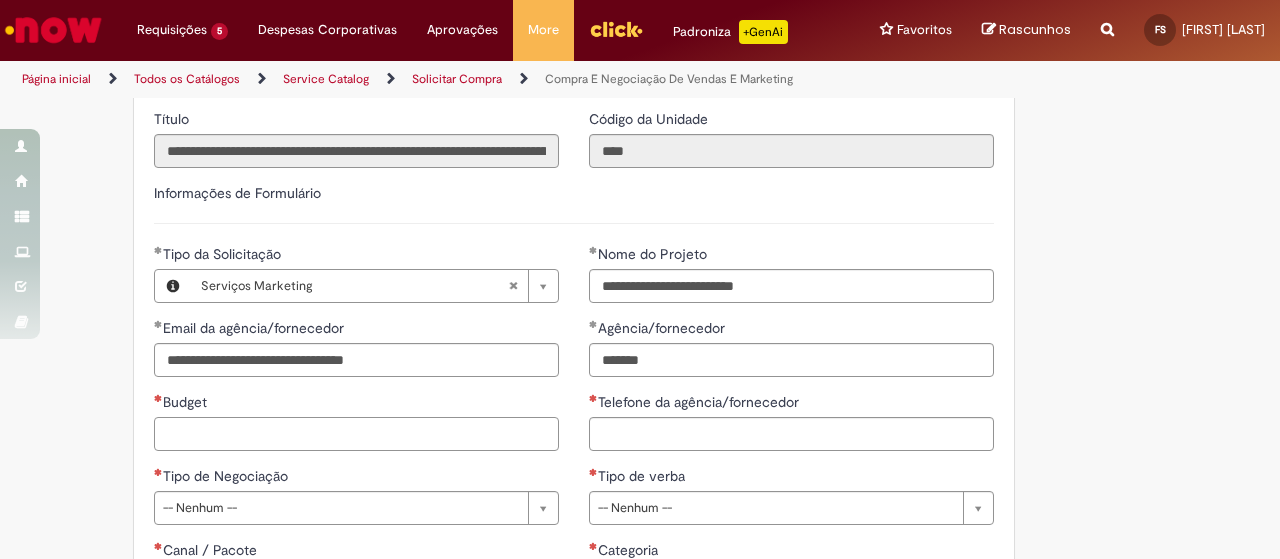 click on "Budget" at bounding box center [356, 434] 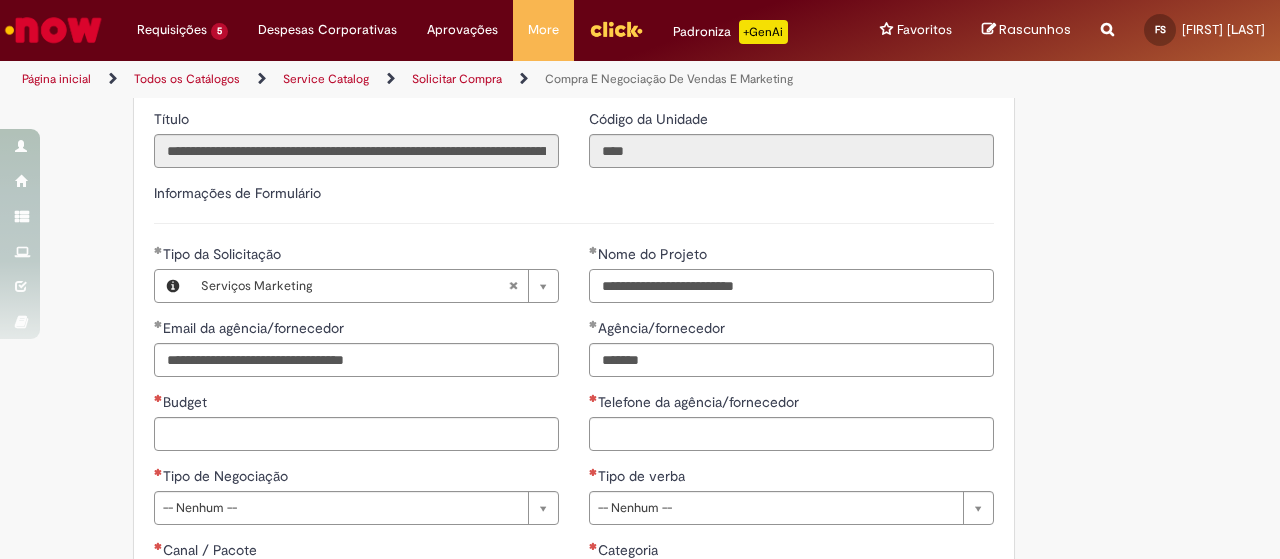 click on "**********" at bounding box center (791, 286) 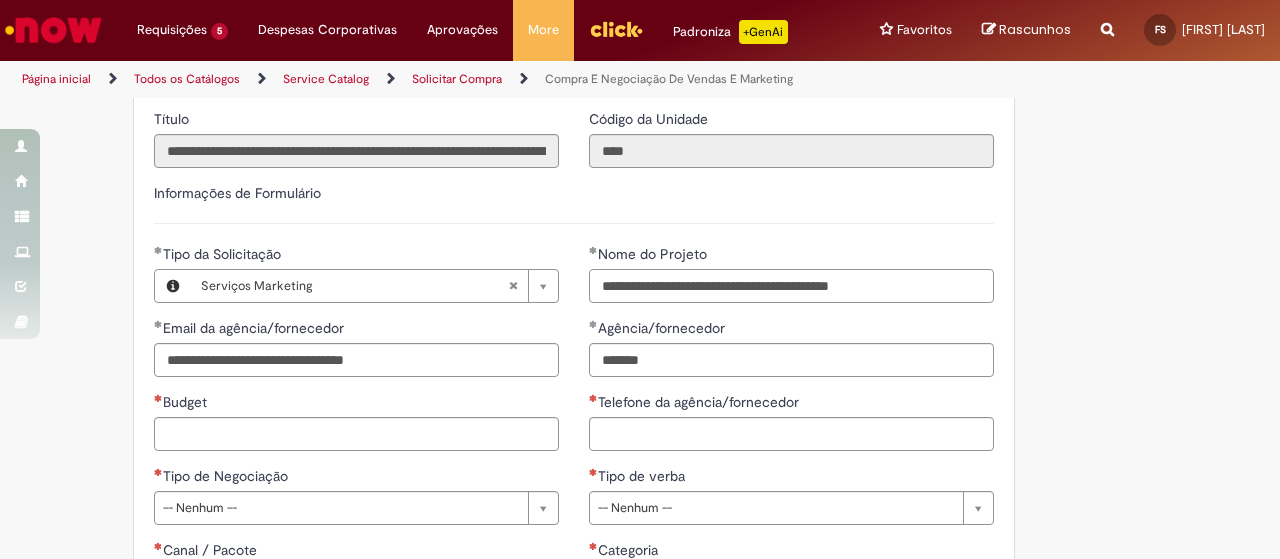 type on "**********" 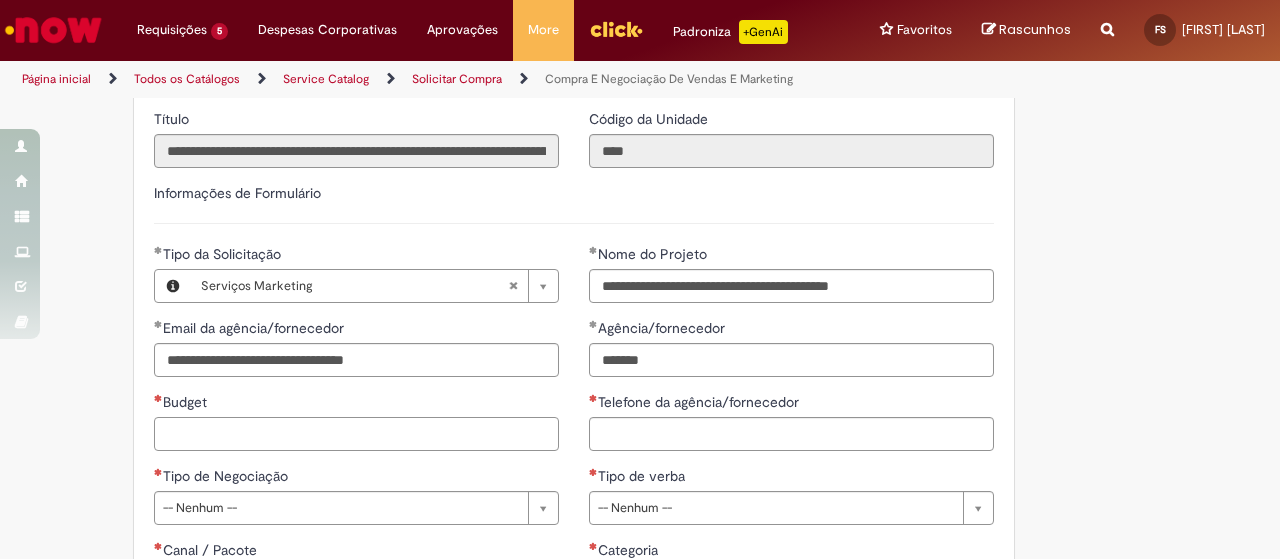 click on "Budget" at bounding box center (356, 434) 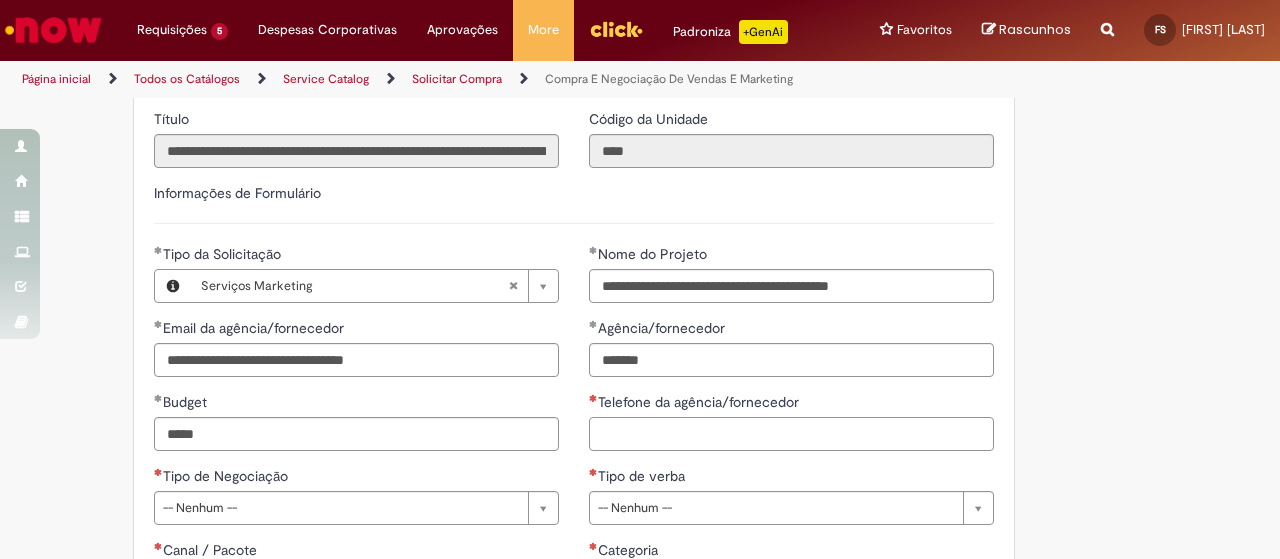 type on "**********" 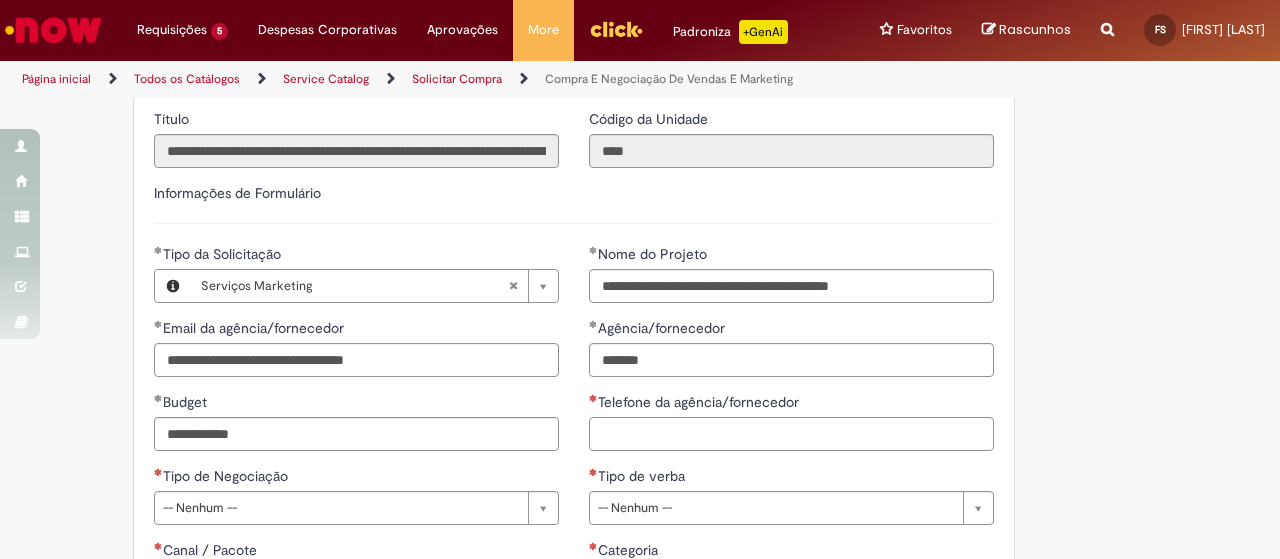 click on "Telefone da agência/fornecedor" at bounding box center [791, 434] 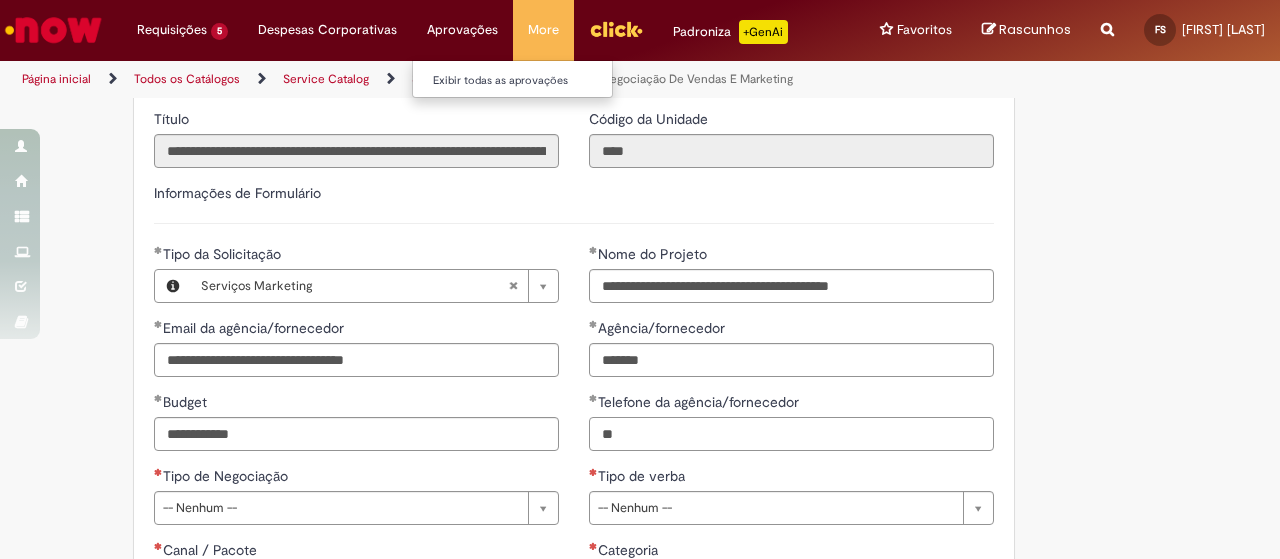 type on "**" 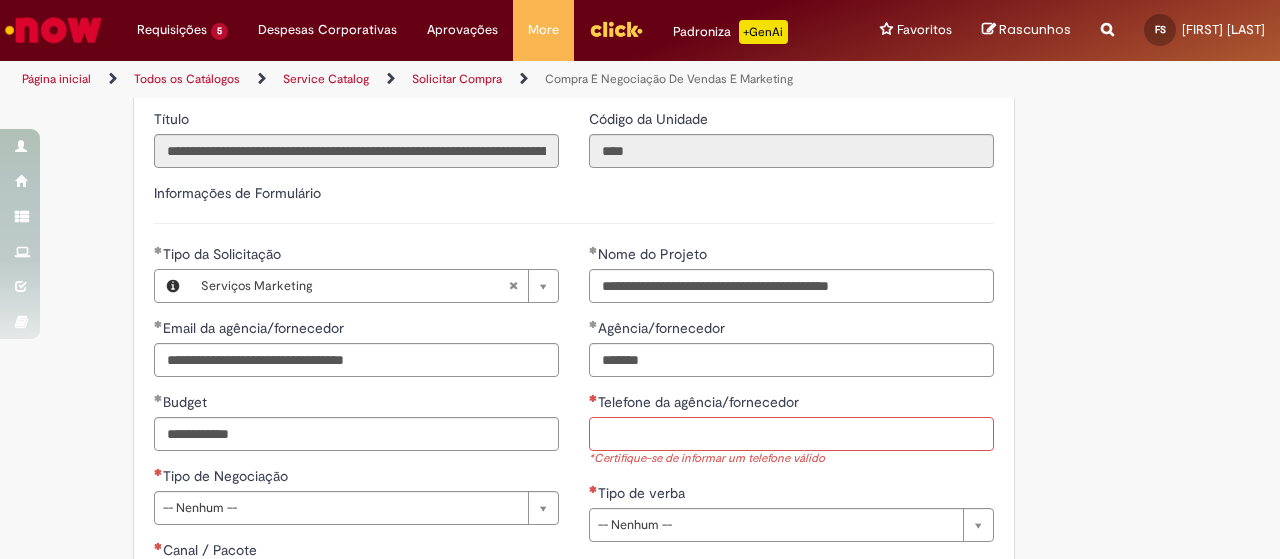 paste on "**********" 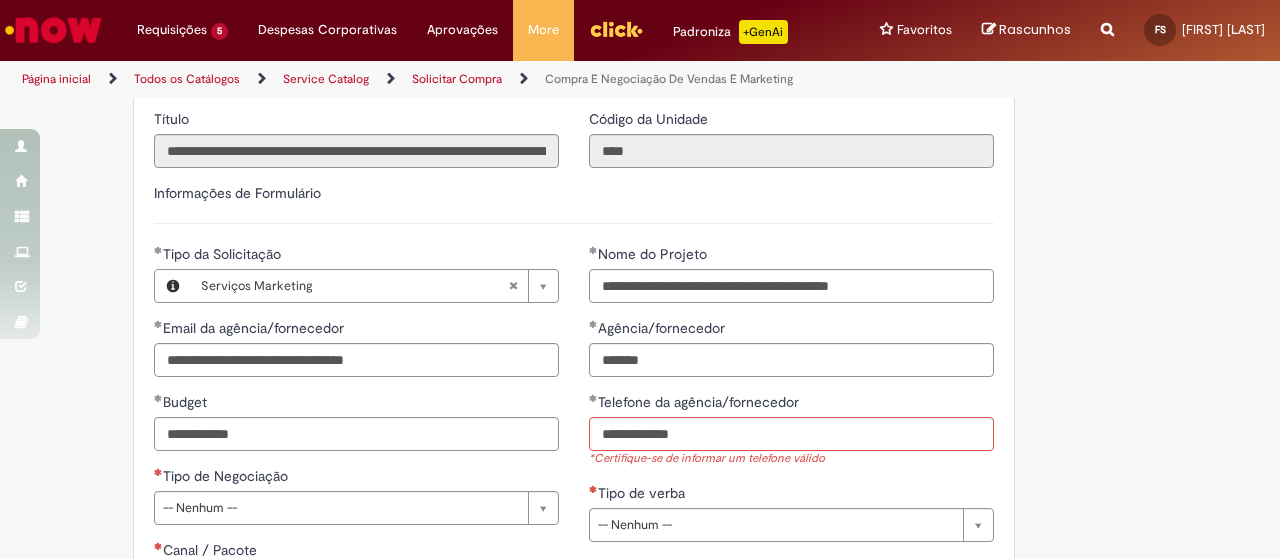 type on "**********" 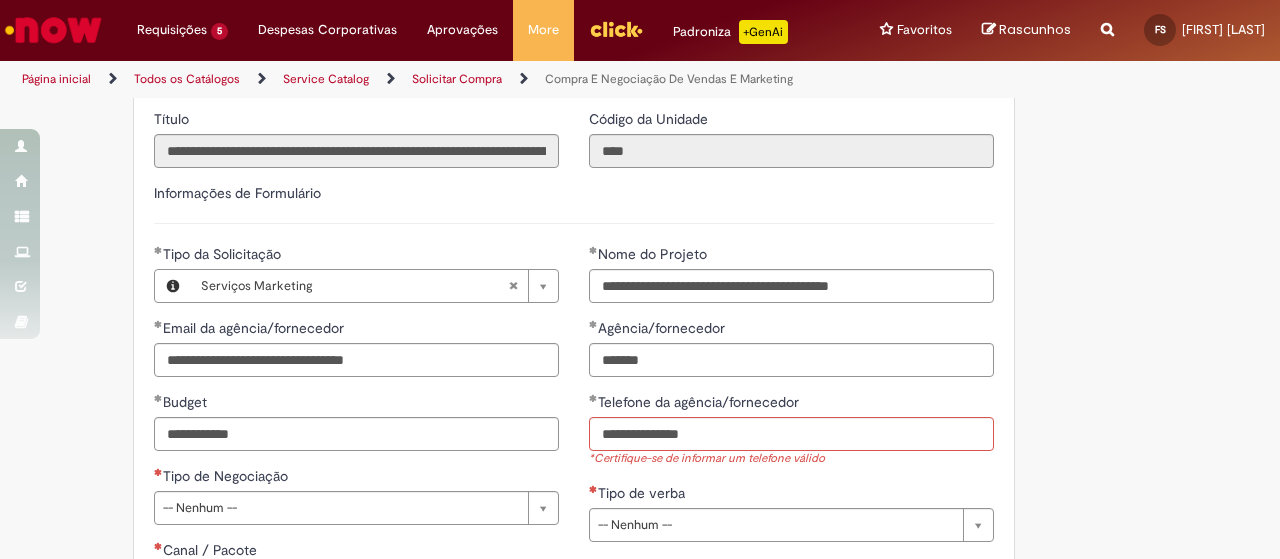 click on "Adicionar a Favoritos
Compra E Negociação De Vendas E Marketing
Chamado destinado para novas negociações e renegociações com verba de marketing, vendas ou capex comercial.
REGRAS DE UTILIZA ÇÃ O:
Esse chamado é apenas para   cotações e negociações de marketing e vendas   para o  fluxo antigo de compras de merchan, SAP ECC e VMV. Para negociações de vendas e MKT que usam o fluxo do S4 (SAP Fiori) Utilize o chamado de Commercial   AQUI
Lembre-se de anexar todas as evidências (cotações, informações, projetos e e-mails) que sejam úteis à negociação;
Nenhum campo preenchido por você pode ser alterado depois de o chamado ter sido aberto, por isso atente-se as informações preenchidas;
Esse chamado possui SLA de  4  ou  8 dias úteis  para a etapa de  negociação . Após essa etapa, é necessária sua validação para seguir com a tratativa;
Em caso de" at bounding box center [640, 245] 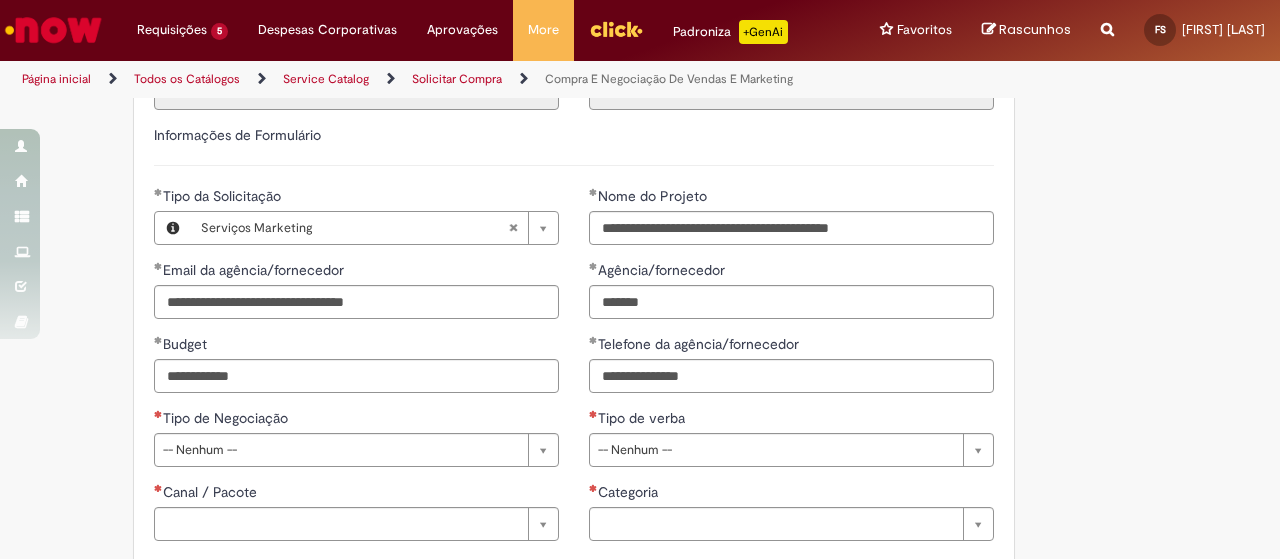 scroll, scrollTop: 900, scrollLeft: 0, axis: vertical 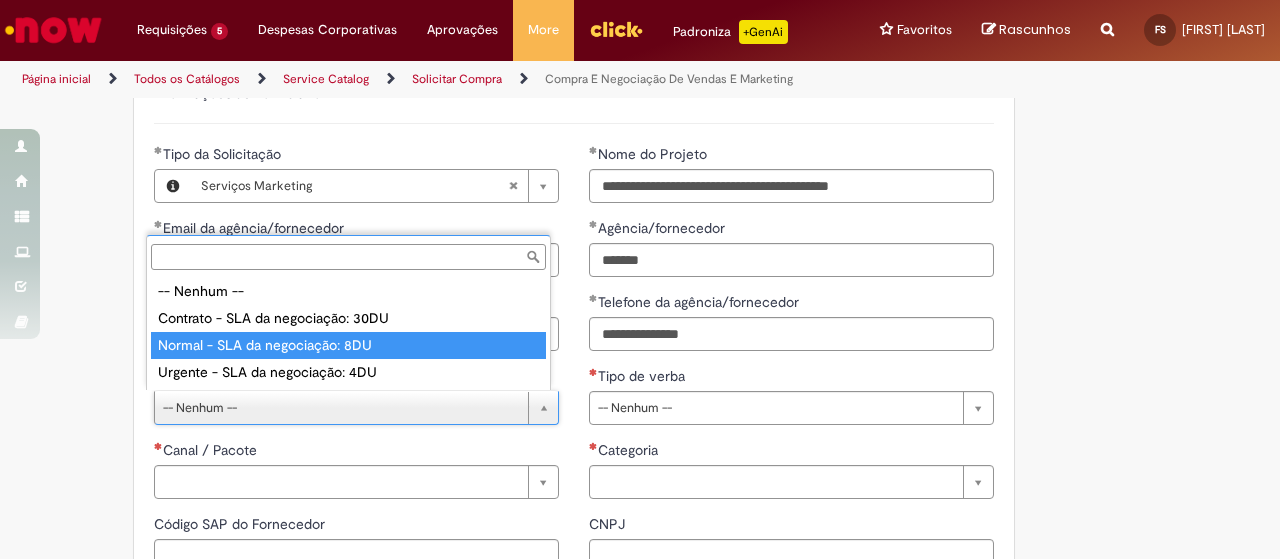 type on "**********" 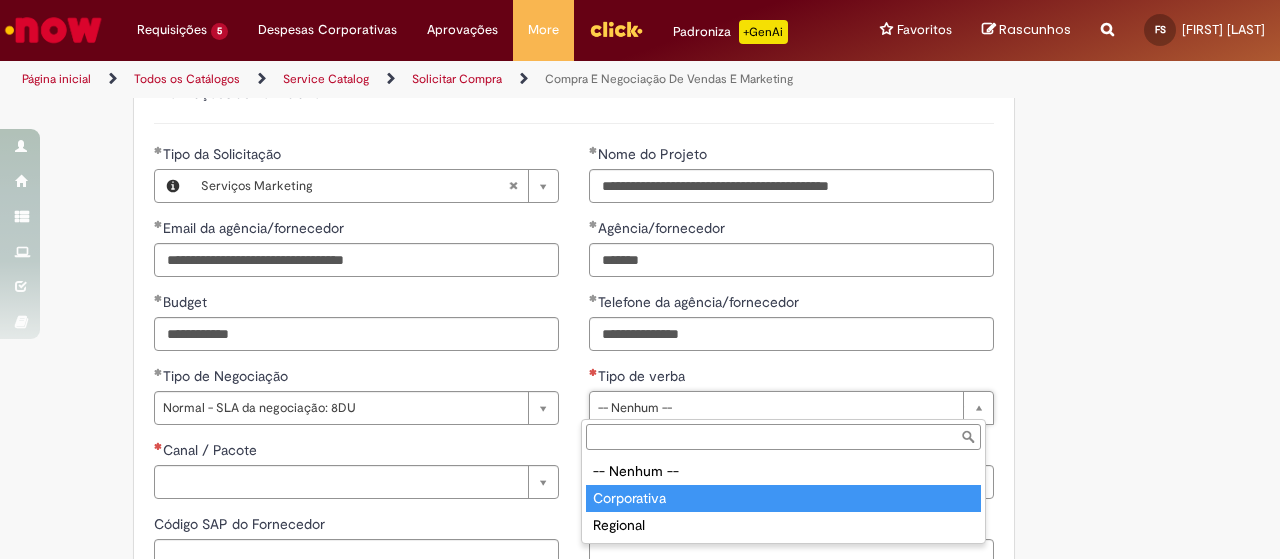 type on "**********" 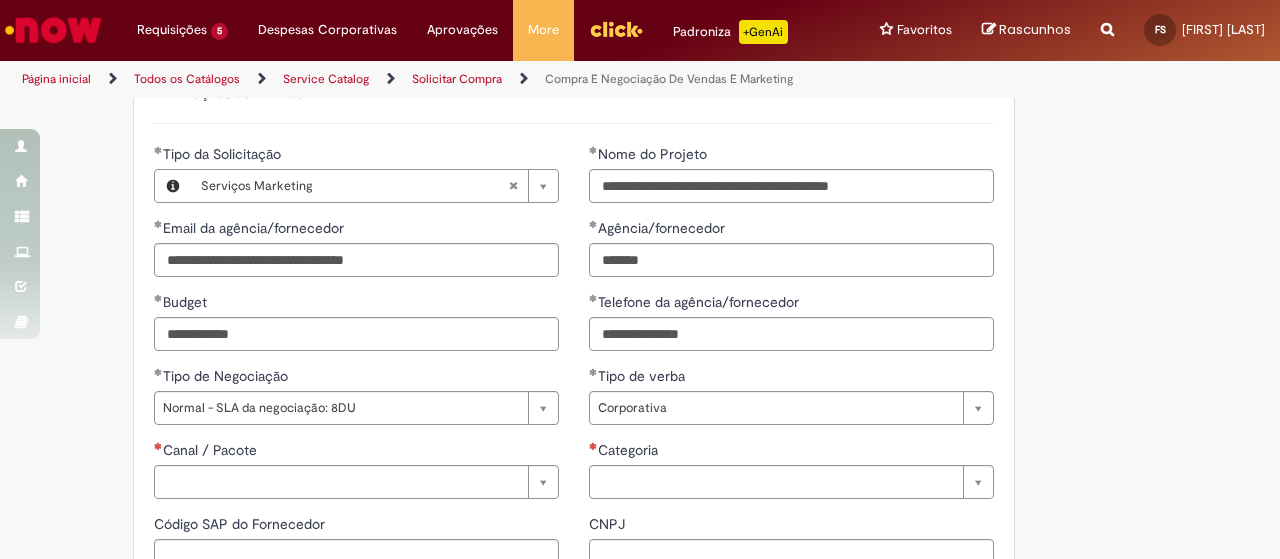 click on "Adicionar a Favoritos
Compra E Negociação De Vendas E Marketing
Chamado destinado para novas negociações e renegociações com verba de marketing, vendas ou capex comercial.
REGRAS DE UTILIZA ÇÃ O:
Esse chamado é apenas para   cotações e negociações de marketing e vendas   para o  fluxo antigo de compras de merchan, SAP ECC e VMV. Para negociações de vendas e MKT que usam o fluxo do S4 (SAP Fiori) Utilize o chamado de Commercial   AQUI
Lembre-se de anexar todas as evidências (cotações, informações, projetos e e-mails) que sejam úteis à negociação;
Nenhum campo preenchido por você pode ser alterado depois de o chamado ter sido aberto, por isso atente-se as informações preenchidas;
Esse chamado possui SLA de  4  ou  8 dias úteis  para a etapa de  negociação . Após essa etapa, é necessária sua validação para seguir com a tratativa;
Em caso de" at bounding box center [640, 137] 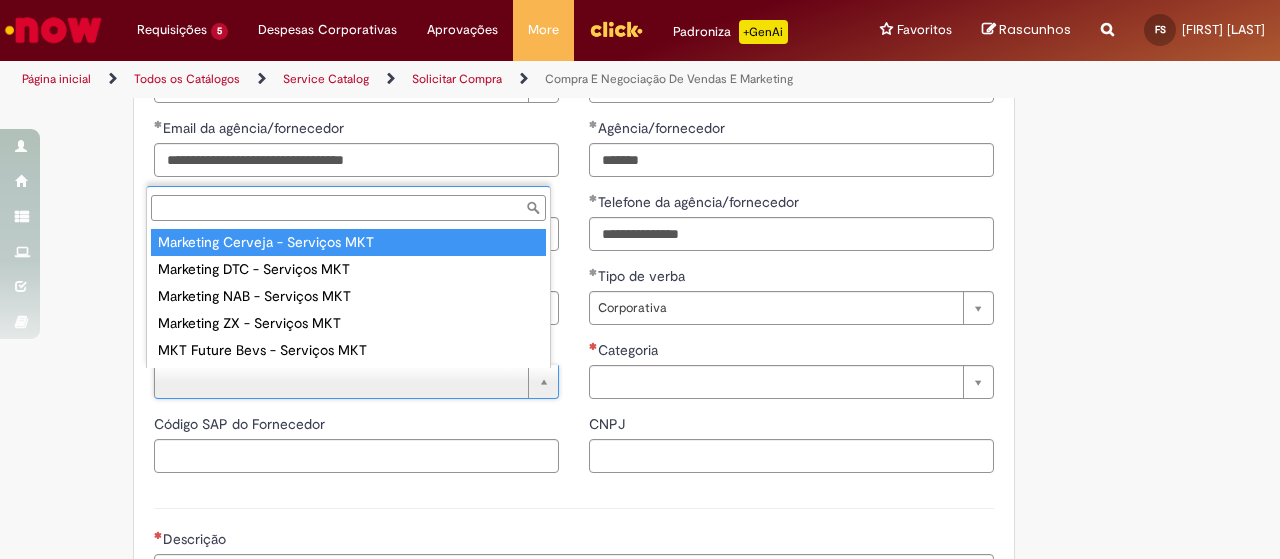 type on "**********" 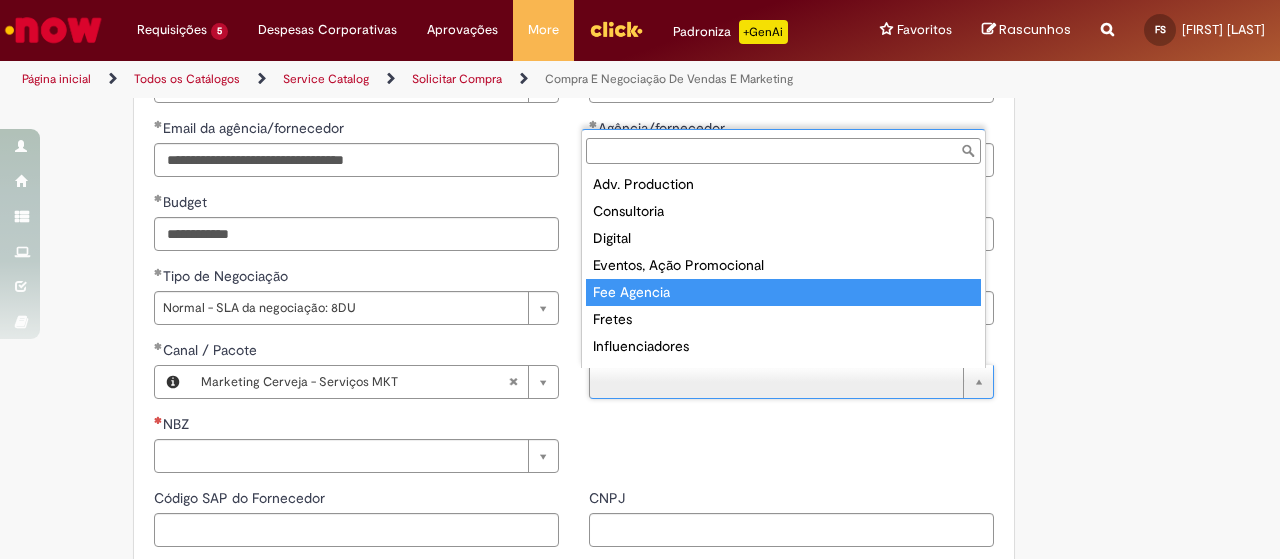 scroll, scrollTop: 0, scrollLeft: 0, axis: both 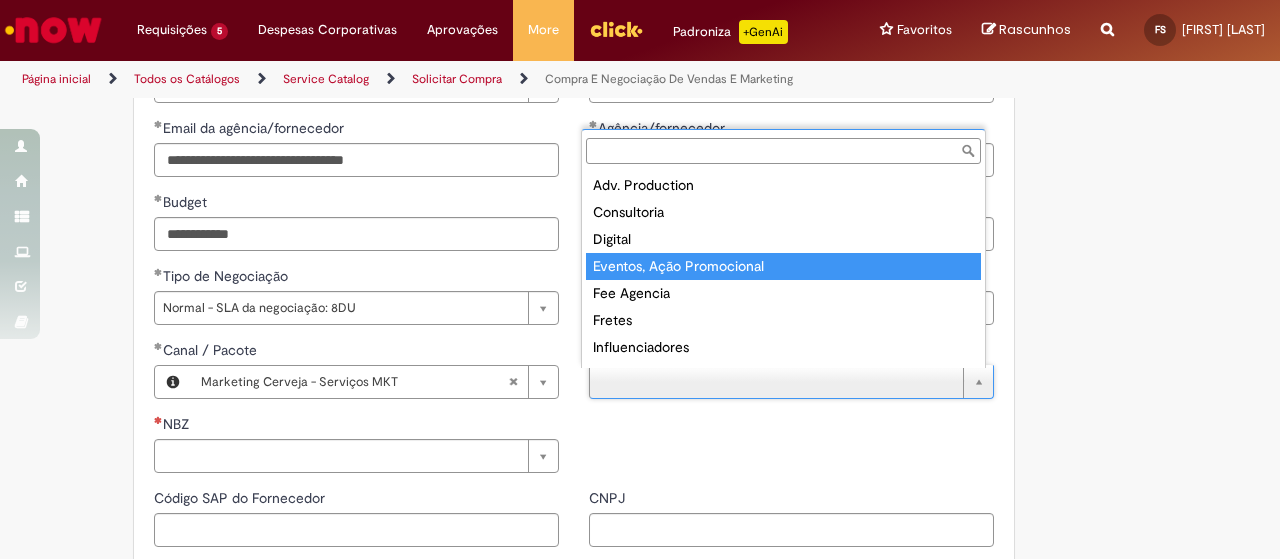 type on "**********" 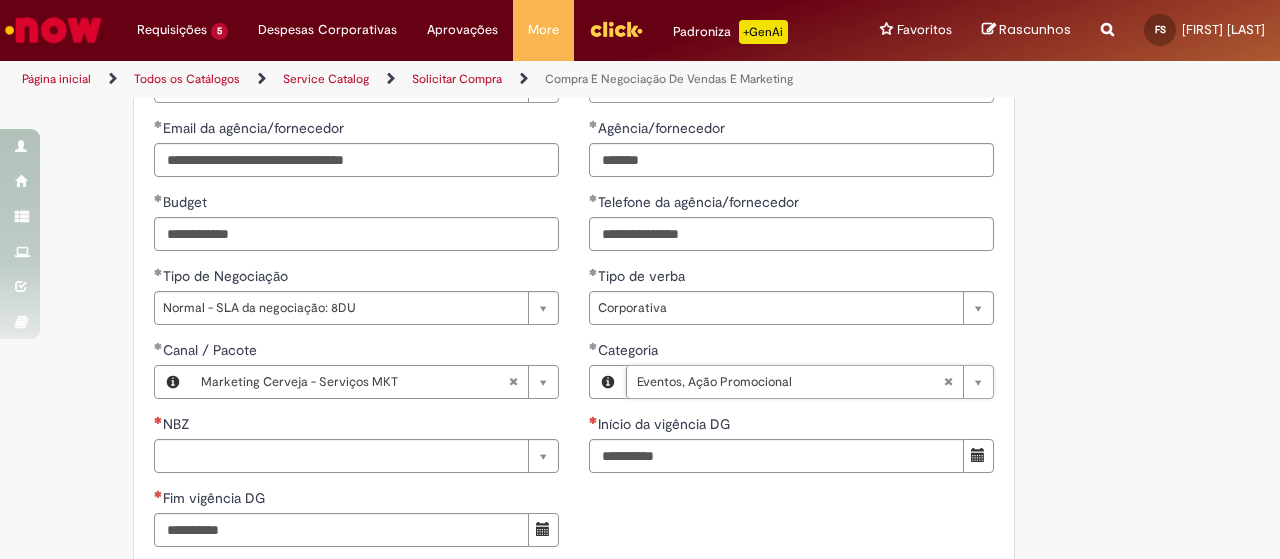 click on "Adicionar a Favoritos
Compra E Negociação De Vendas E Marketing
Chamado destinado para novas negociações e renegociações com verba de marketing, vendas ou capex comercial.
REGRAS DE UTILIZA ÇÃ O:
Esse chamado é apenas para   cotações e negociações de marketing e vendas   para o  fluxo antigo de compras de merchan, SAP ECC e VMV. Para negociações de vendas e MKT que usam o fluxo do S4 (SAP Fiori) Utilize o chamado de Commercial   AQUI
Lembre-se de anexar todas as evidências (cotações, informações, projetos e e-mails) que sejam úteis à negociação;
Nenhum campo preenchido por você pode ser alterado depois de o chamado ter sido aberto, por isso atente-se as informações preenchidas;
Esse chamado possui SLA de  4  ou  8 dias úteis  para a etapa de  negociação . Após essa etapa, é necessária sua validação para seguir com a tratativa;
Em caso de" at bounding box center [640, 111] 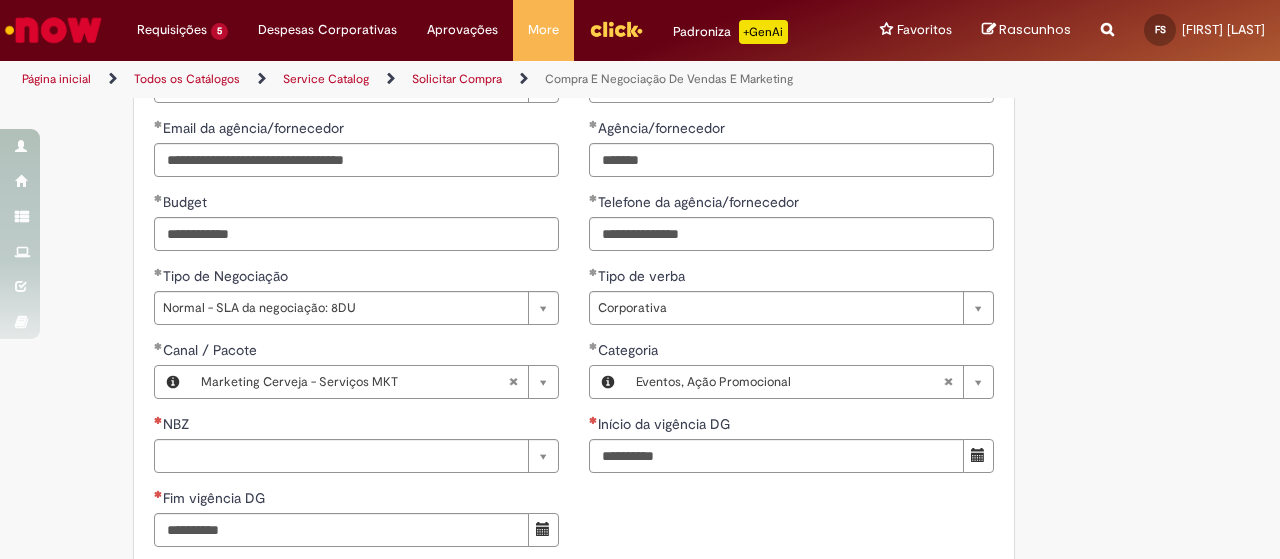 scroll, scrollTop: 1200, scrollLeft: 0, axis: vertical 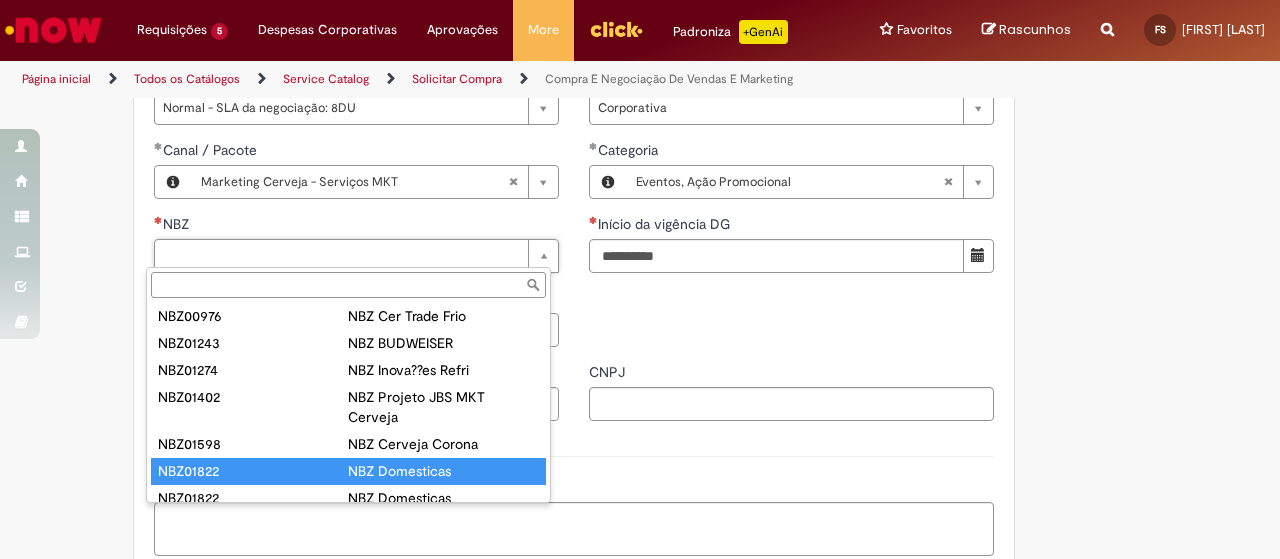 type on "********" 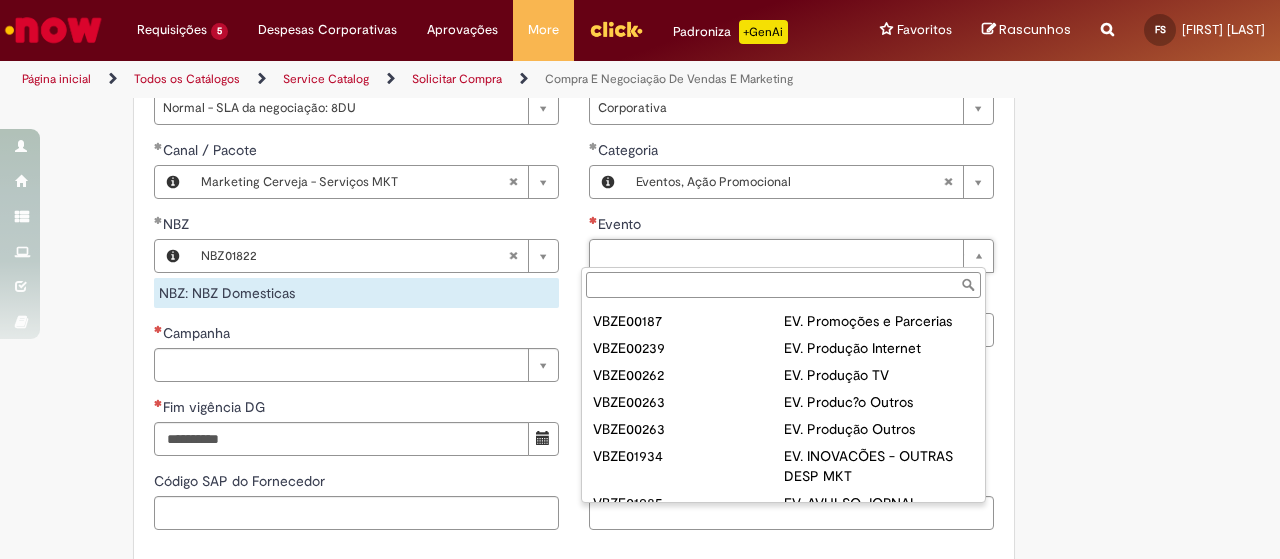 scroll, scrollTop: 300, scrollLeft: 0, axis: vertical 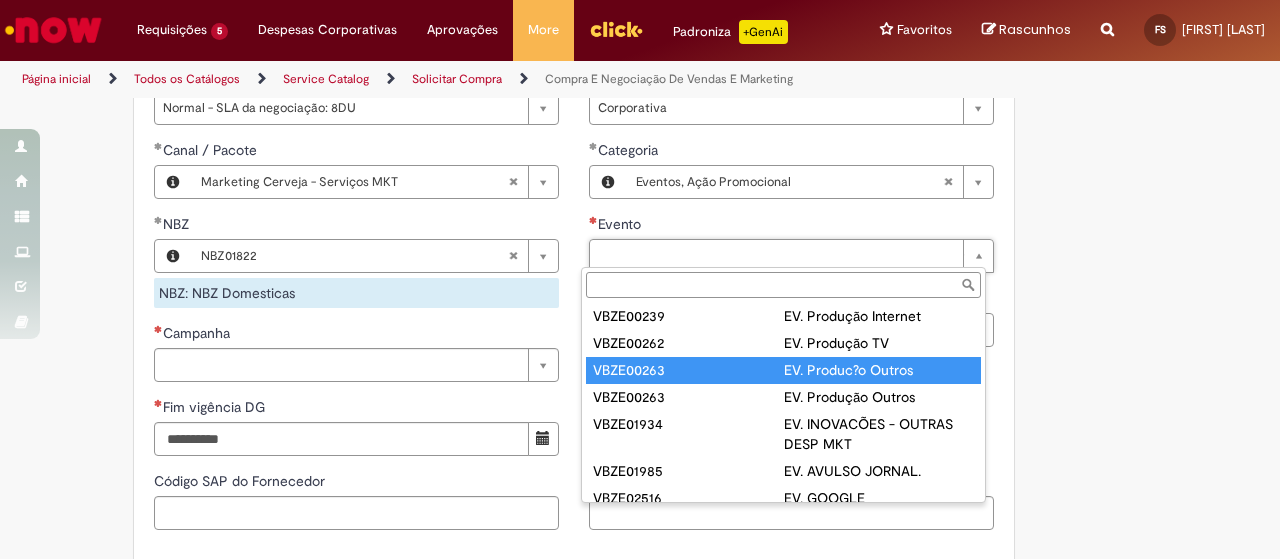 type on "*********" 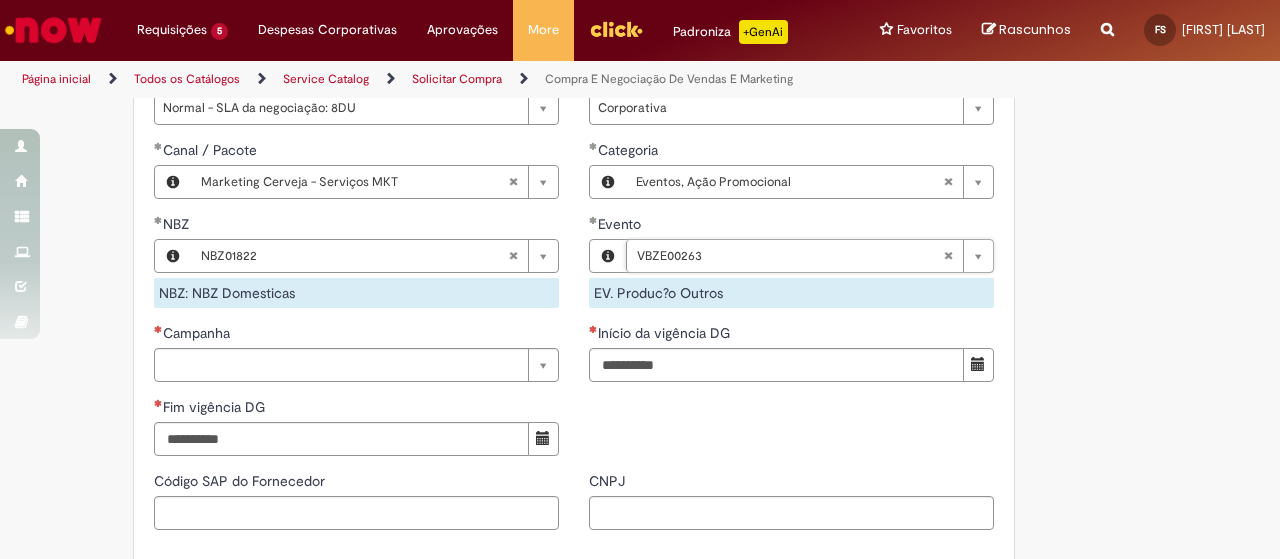 click on "Adicionar a Favoritos
Compra E Negociação De Vendas E Marketing
Chamado destinado para novas negociações e renegociações com verba de marketing, vendas ou capex comercial.
REGRAS DE UTILIZA ÇÃ O:
Esse chamado é apenas para   cotações e negociações de marketing e vendas   para o  fluxo antigo de compras de merchan, SAP ECC e VMV. Para negociações de vendas e MKT que usam o fluxo do S4 (SAP Fiori) Utilize o chamado de Commercial   AQUI
Lembre-se de anexar todas as evidências (cotações, informações, projetos e e-mails) que sejam úteis à negociação;
Nenhum campo preenchido por você pode ser alterado depois de o chamado ter sido aberto, por isso atente-se as informações preenchidas;
Esse chamado possui SLA de  4  ou  8 dias úteis  para a etapa de  negociação . Após essa etapa, é necessária sua validação para seguir com a tratativa;
Em caso de" at bounding box center [640, -35] 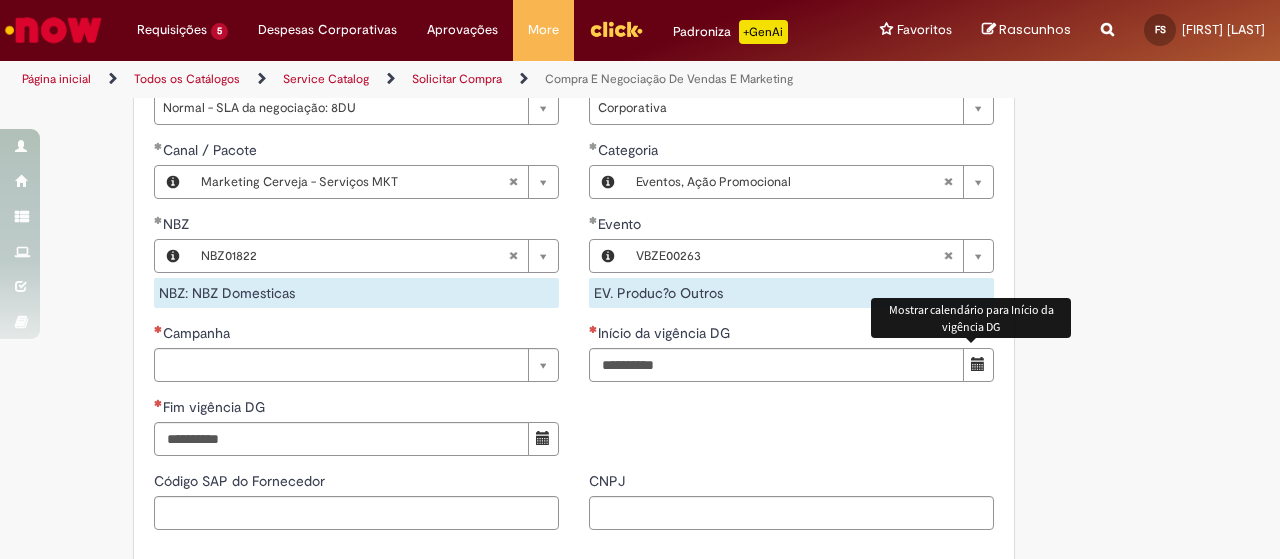 click at bounding box center (978, 364) 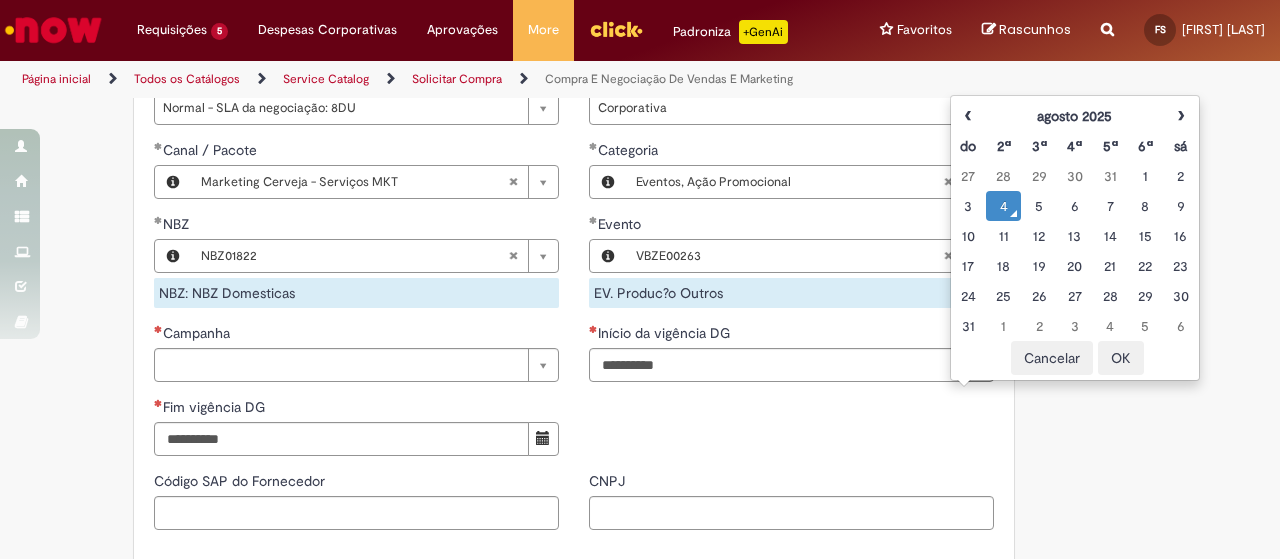 click on "4" at bounding box center (1003, 206) 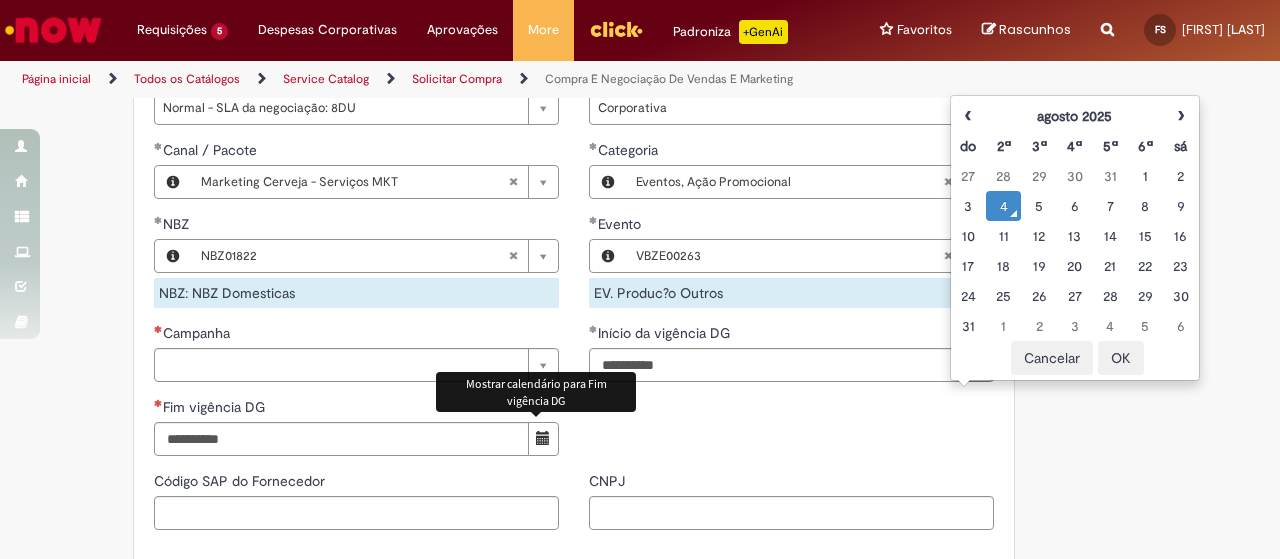 click at bounding box center [543, 438] 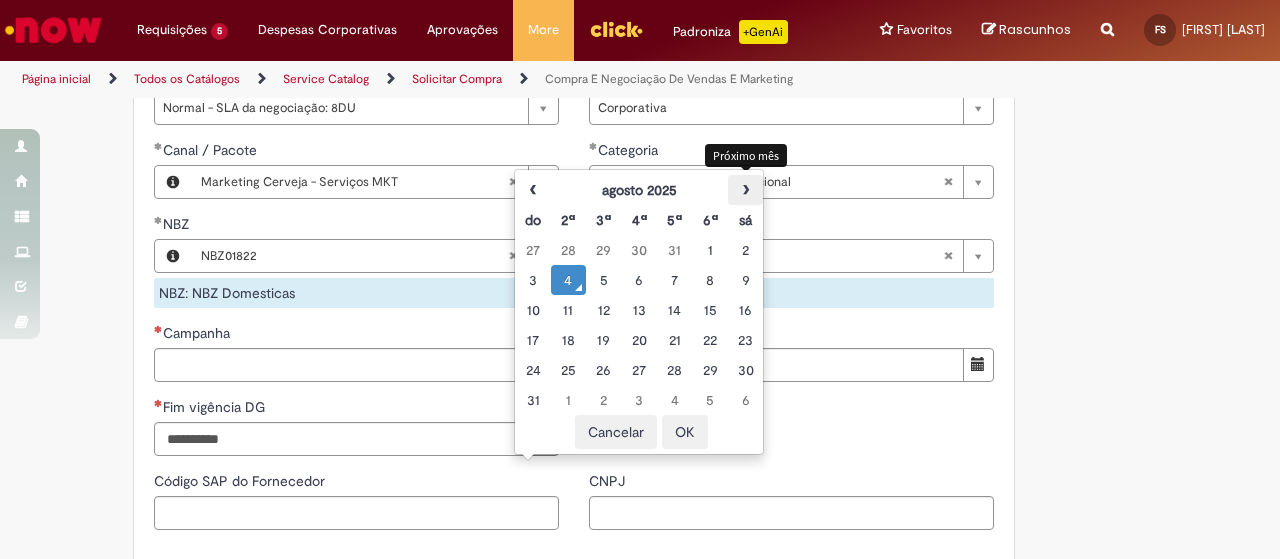 click on "›" at bounding box center [745, 190] 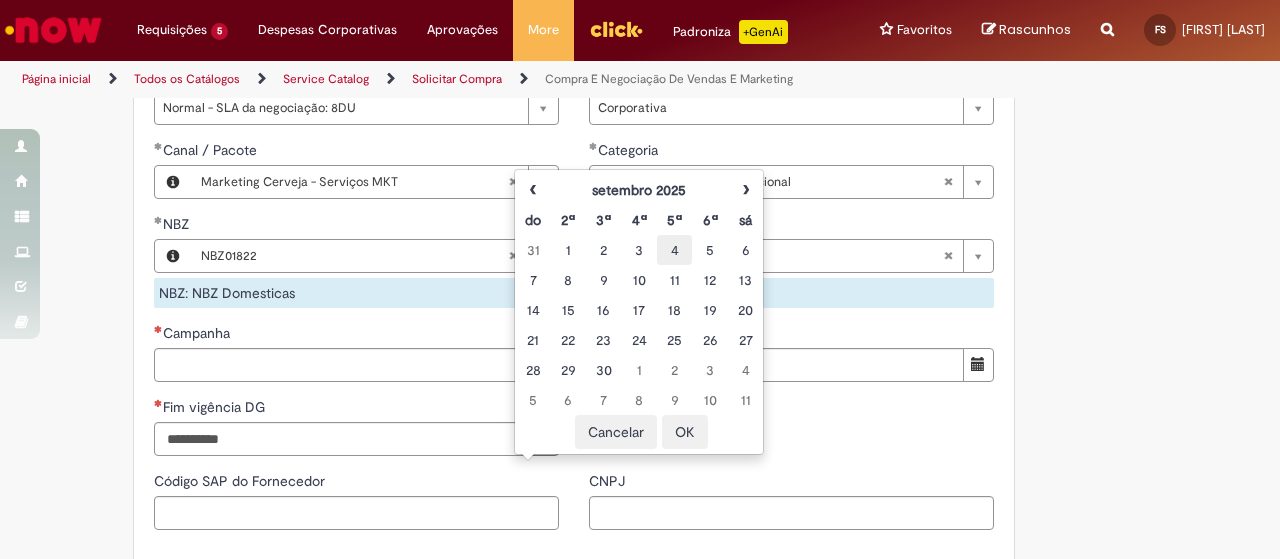 click on "4" at bounding box center [674, 250] 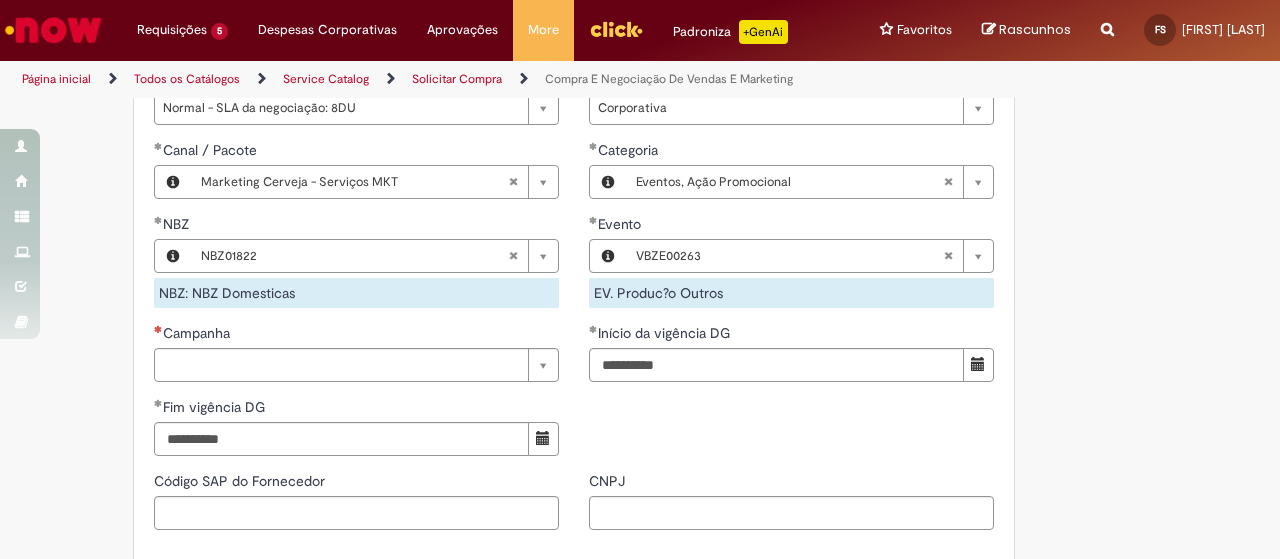 click on "**********" at bounding box center [574, 157] 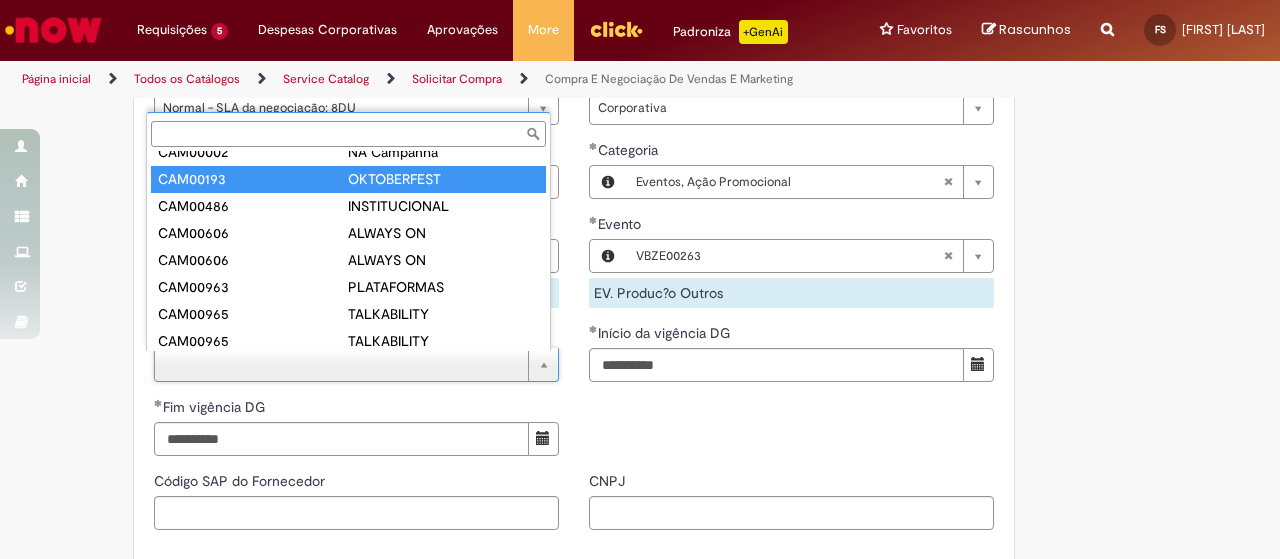 scroll, scrollTop: 0, scrollLeft: 0, axis: both 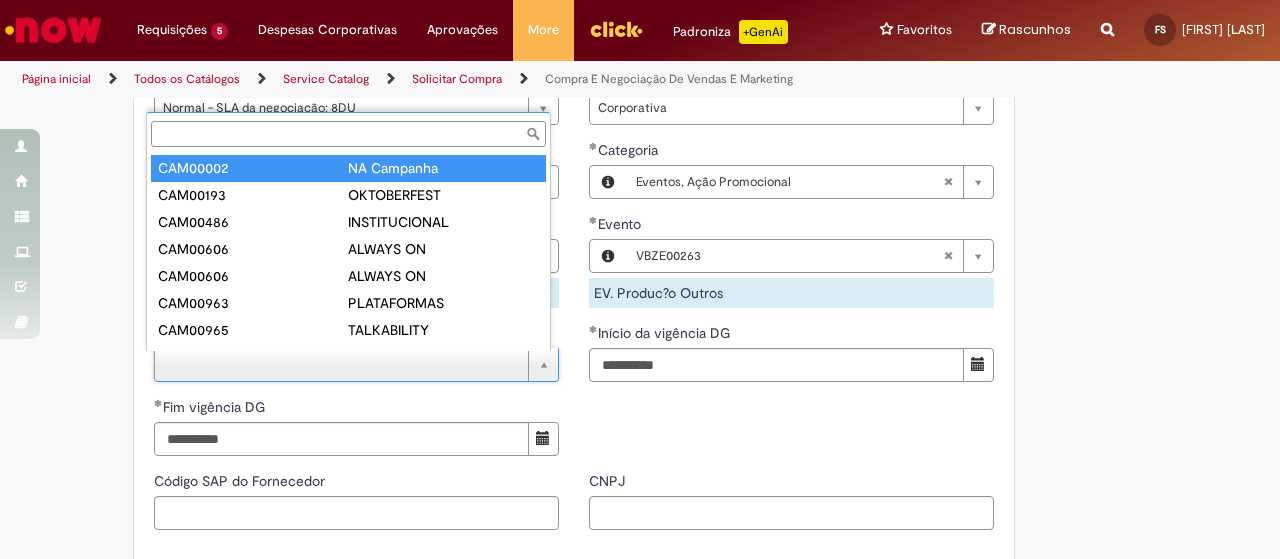 type on "********" 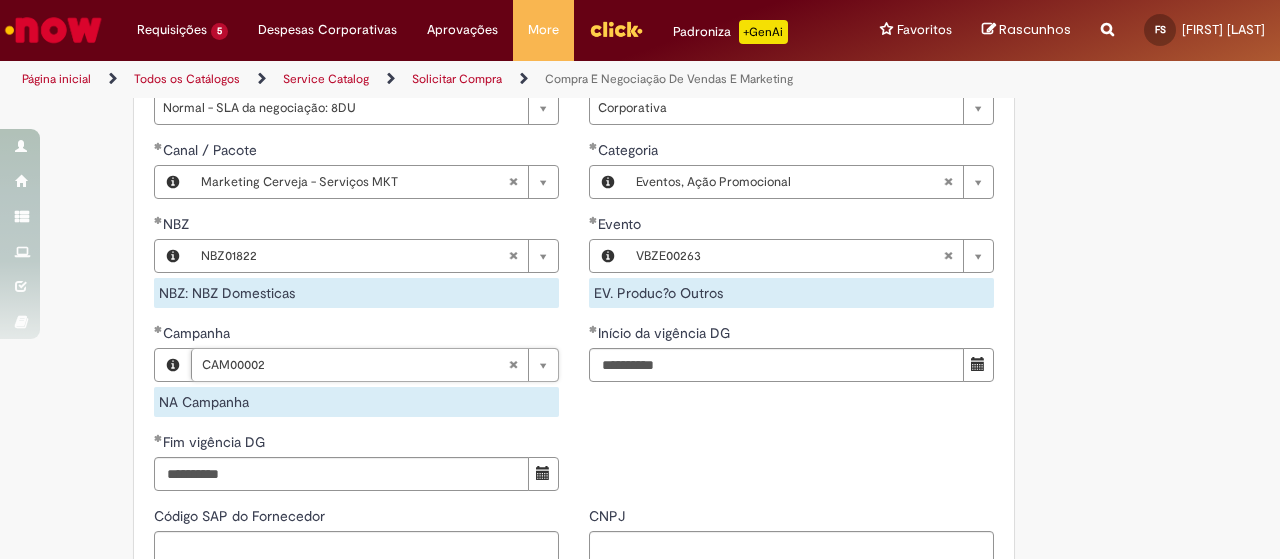 click on "Adicionar a Favoritos
Compra E Negociação De Vendas E Marketing
Chamado destinado para novas negociações e renegociações com verba de marketing, vendas ou capex comercial.
REGRAS DE UTILIZA ÇÃ O:
Esse chamado é apenas para   cotações e negociações de marketing e vendas   para o  fluxo antigo de compras de merchan, SAP ECC e VMV. Para negociações de vendas e MKT que usam o fluxo do S4 (SAP Fiori) Utilize o chamado de Commercial   AQUI
Lembre-se de anexar todas as evidências (cotações, informações, projetos e e-mails) que sejam úteis à negociação;
Nenhum campo preenchido por você pode ser alterado depois de o chamado ter sido aberto, por isso atente-se as informações preenchidas;
Esse chamado possui SLA de  4  ou  8 dias úteis  para a etapa de  negociação . Após essa etapa, é necessária sua validação para seguir com a tratativa;
Em caso de" at bounding box center [640, -17] 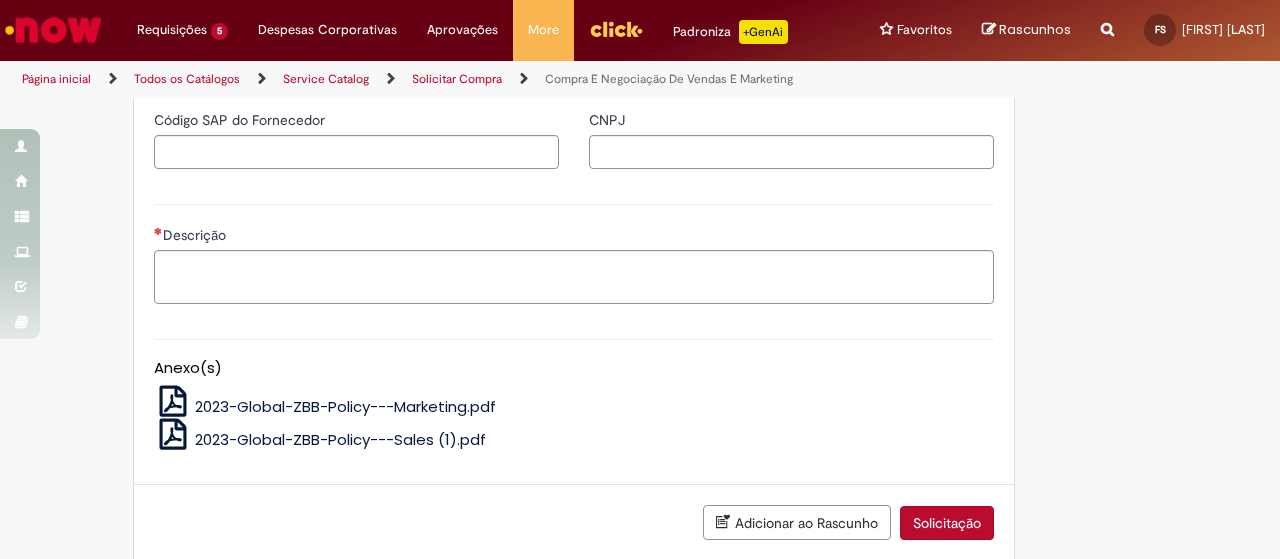 scroll, scrollTop: 1600, scrollLeft: 0, axis: vertical 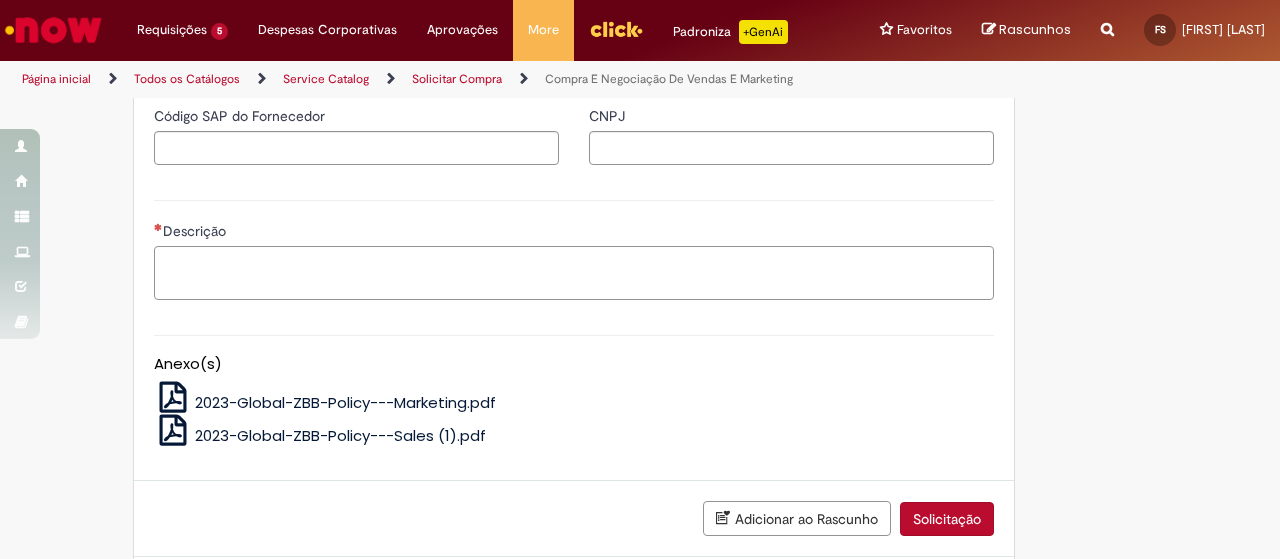 click on "Descrição" at bounding box center (574, 272) 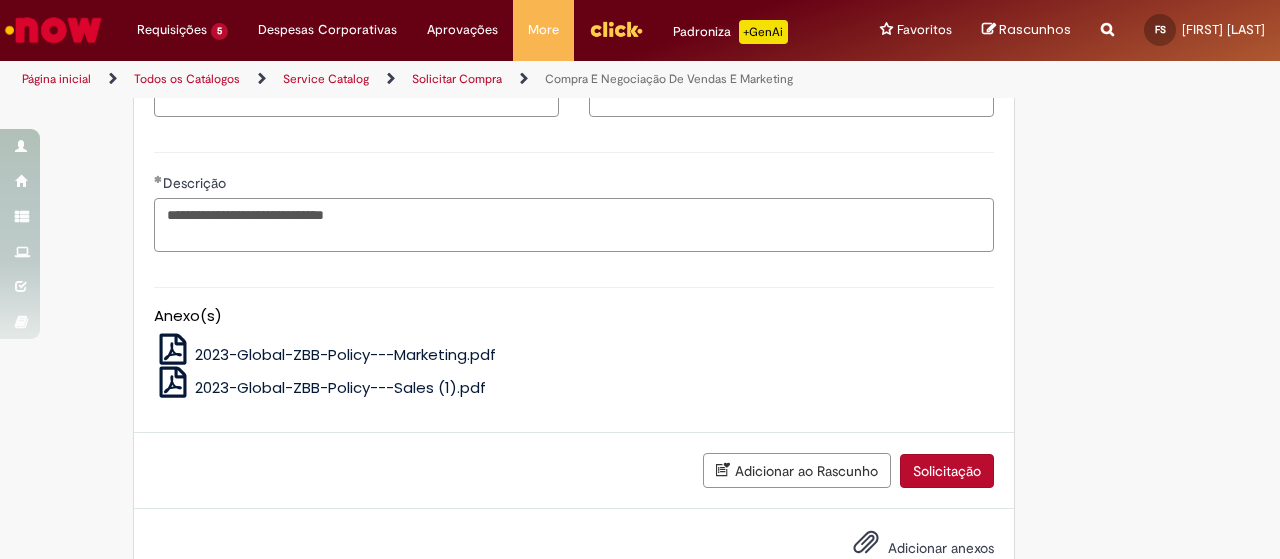 scroll, scrollTop: 1702, scrollLeft: 0, axis: vertical 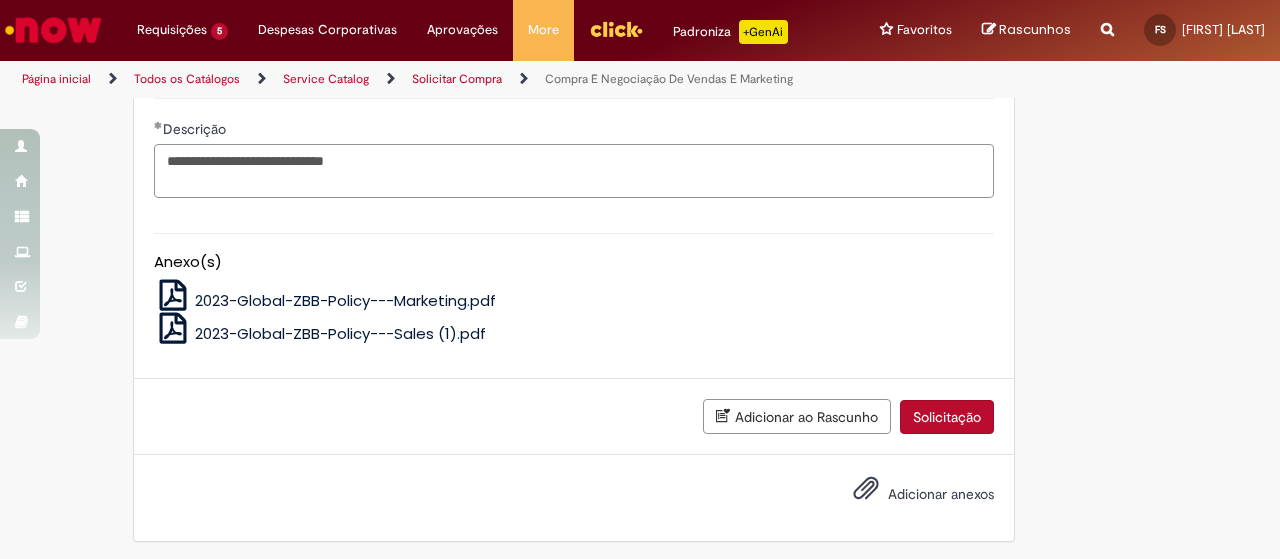 type on "**********" 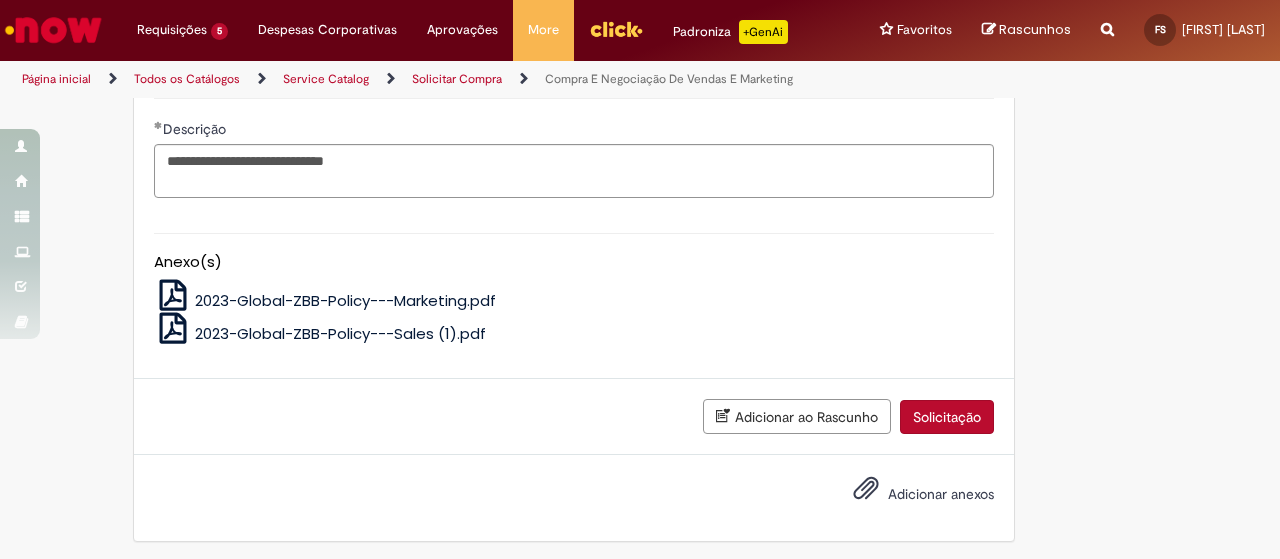 click on "Adicionar anexos" at bounding box center [941, 494] 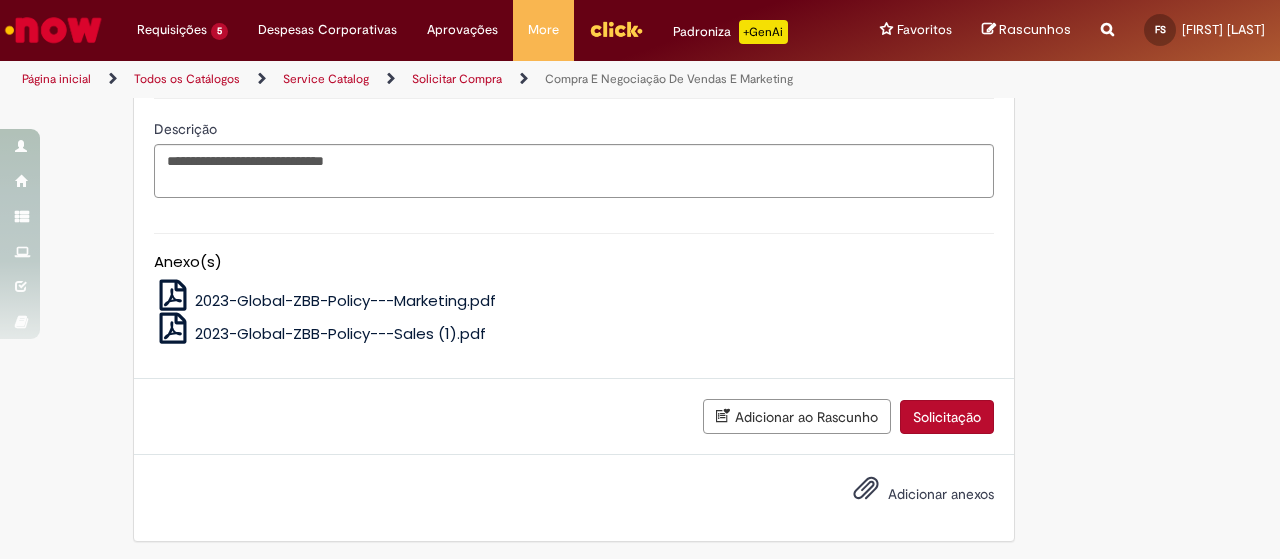 click on "Adicionar anexos" at bounding box center (941, 494) 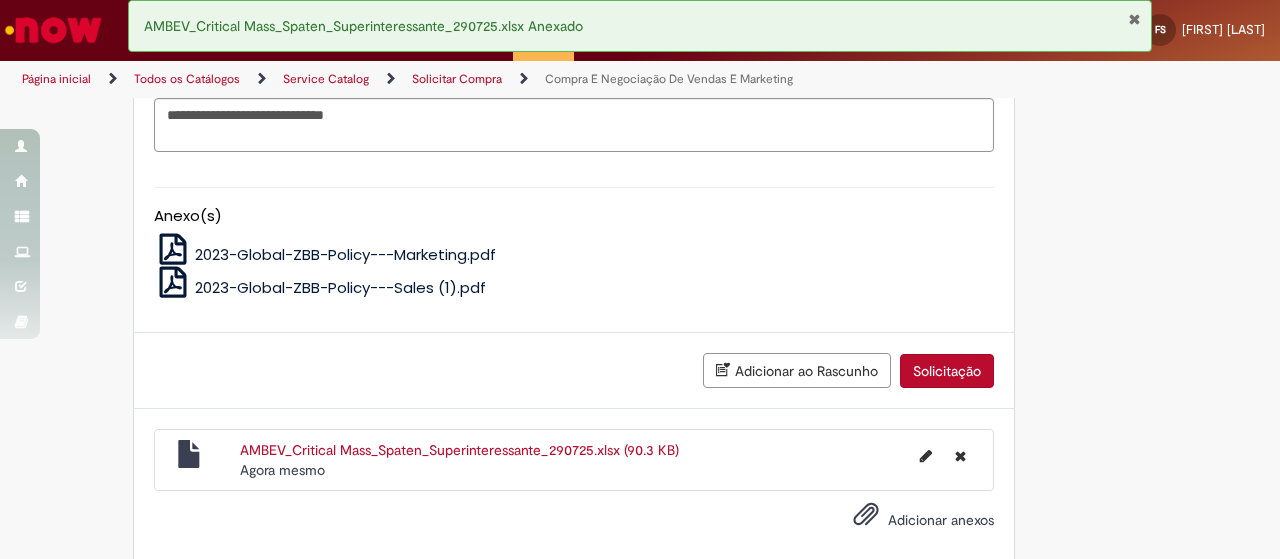 scroll, scrollTop: 1773, scrollLeft: 0, axis: vertical 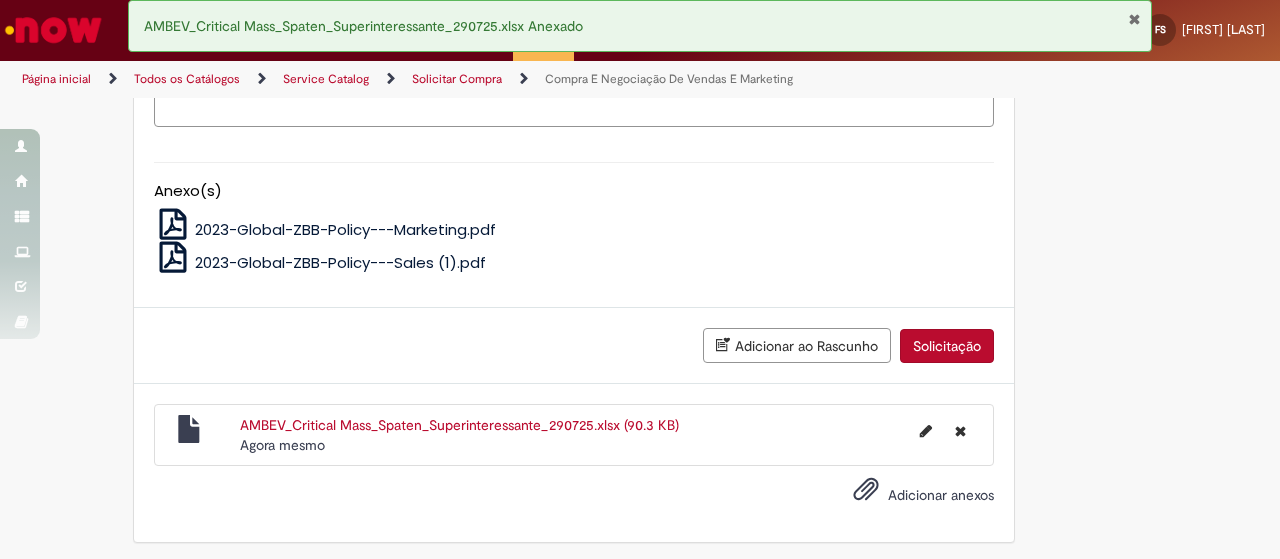 click on "Solicitação" at bounding box center (947, 346) 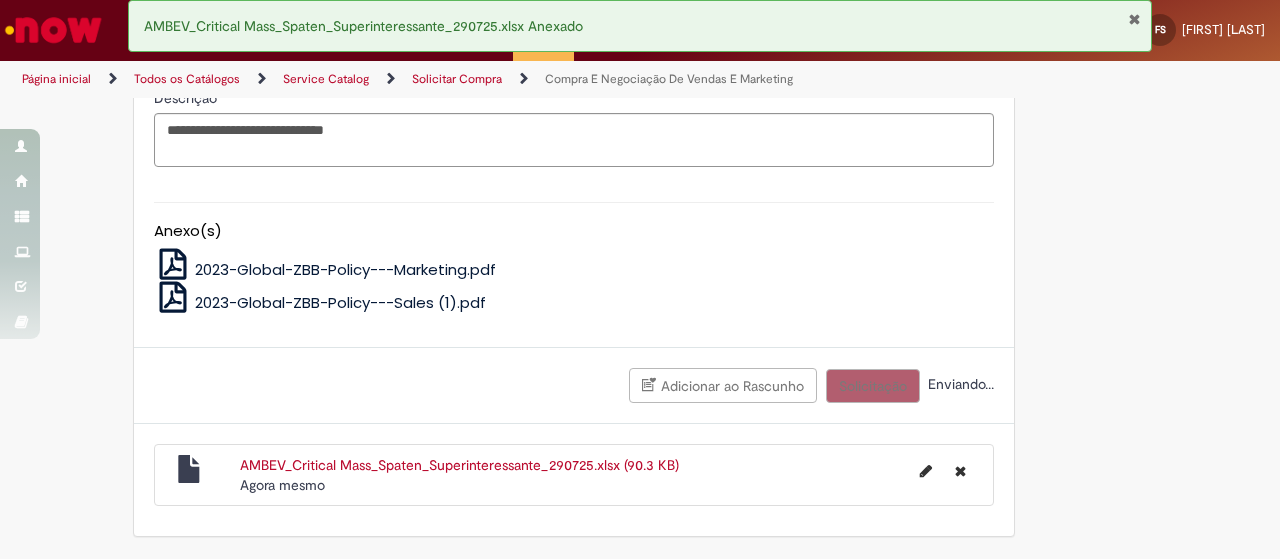 scroll, scrollTop: 1728, scrollLeft: 0, axis: vertical 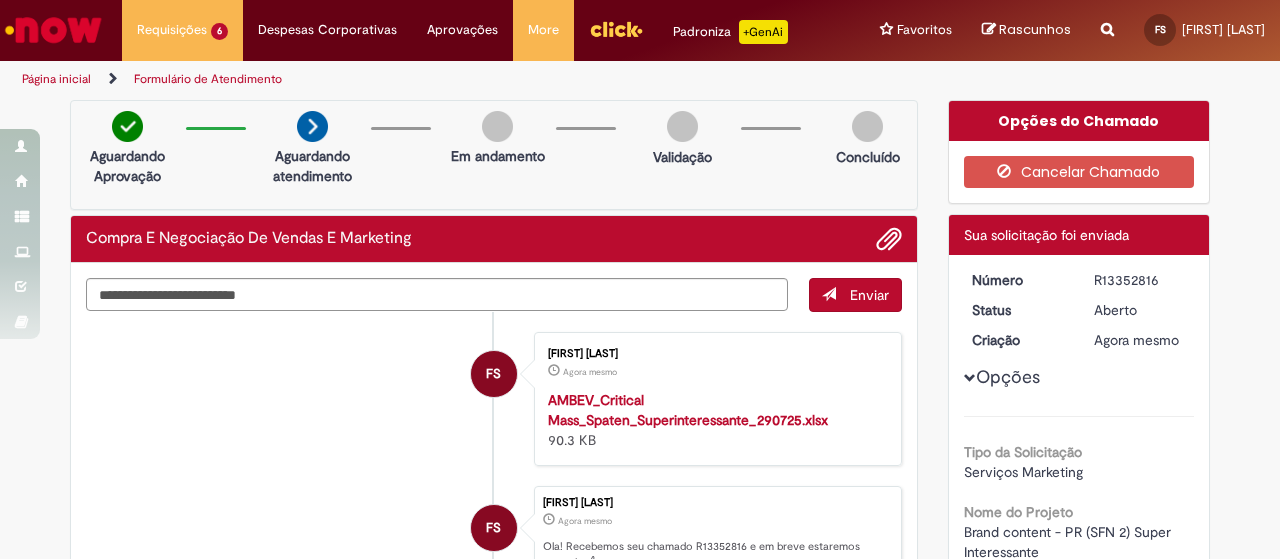 drag, startPoint x: 1086, startPoint y: 281, endPoint x: 1164, endPoint y: 278, distance: 78.05767 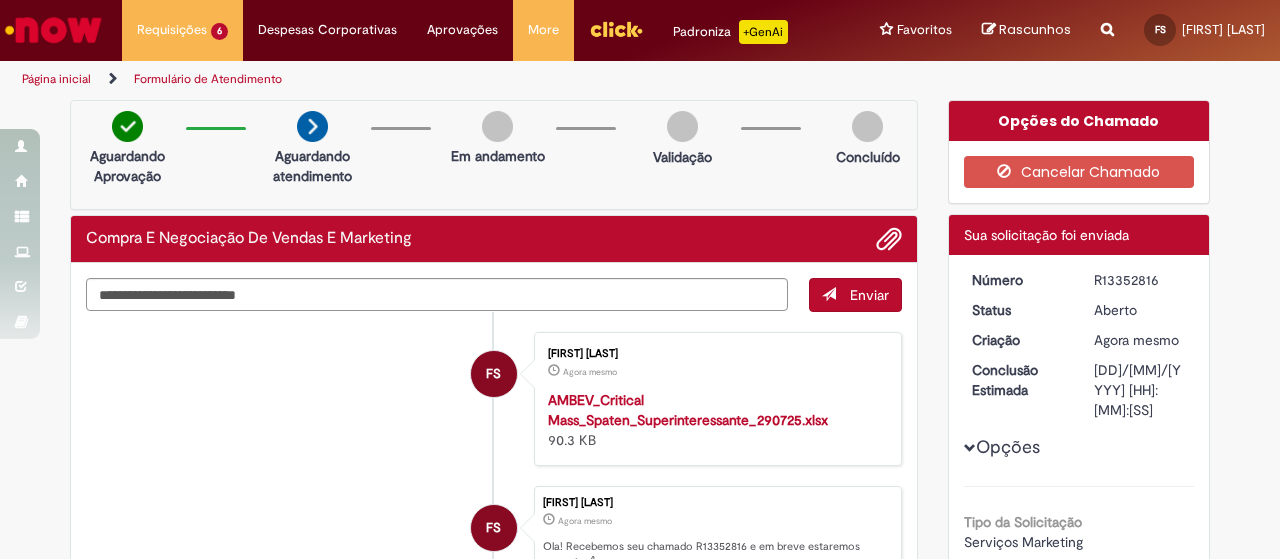 click on "R13352816" at bounding box center (1140, 280) 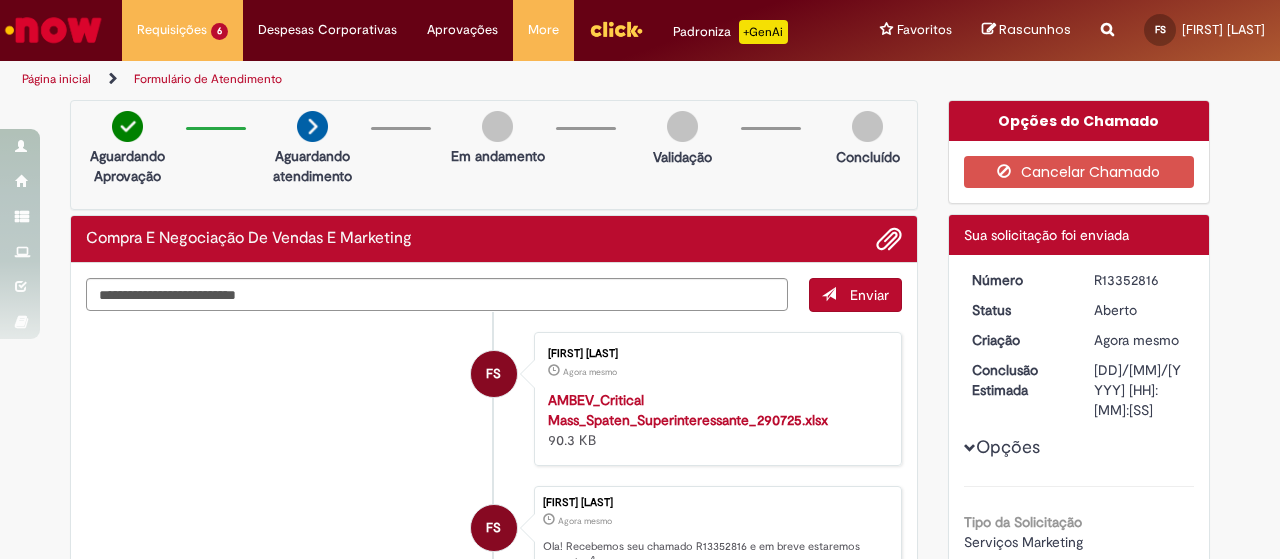 click at bounding box center [53, 30] 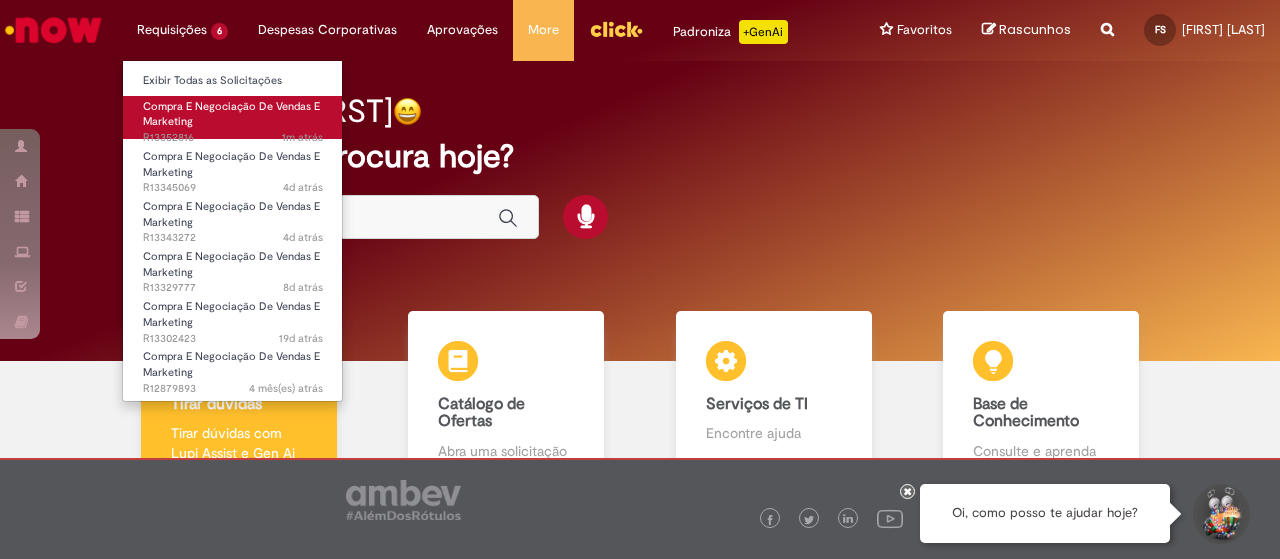 scroll, scrollTop: 0, scrollLeft: 0, axis: both 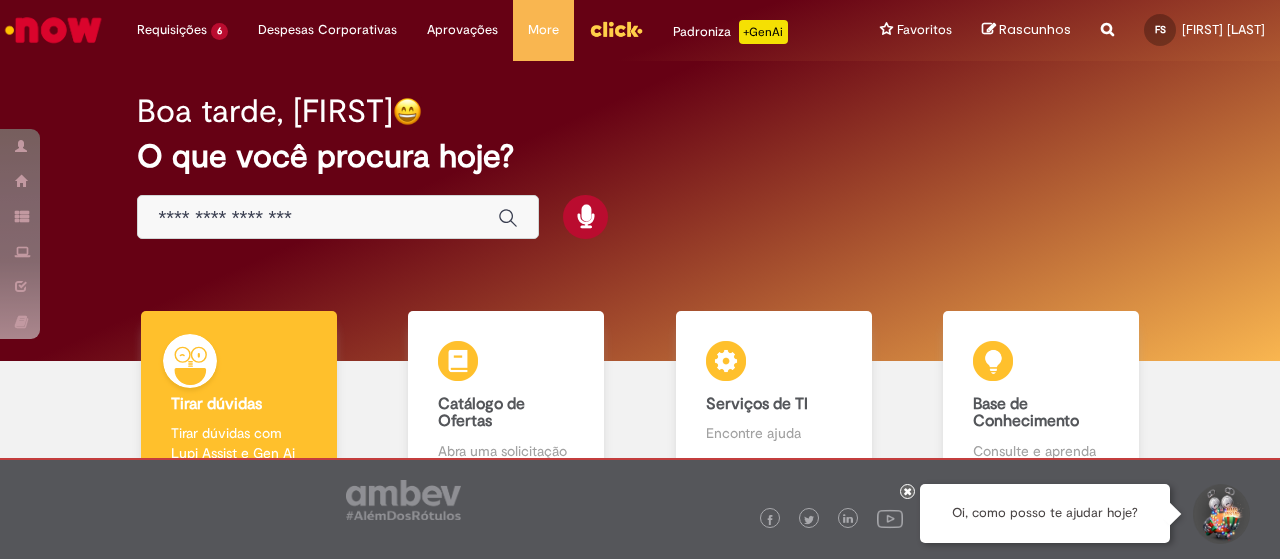 click at bounding box center [318, 218] 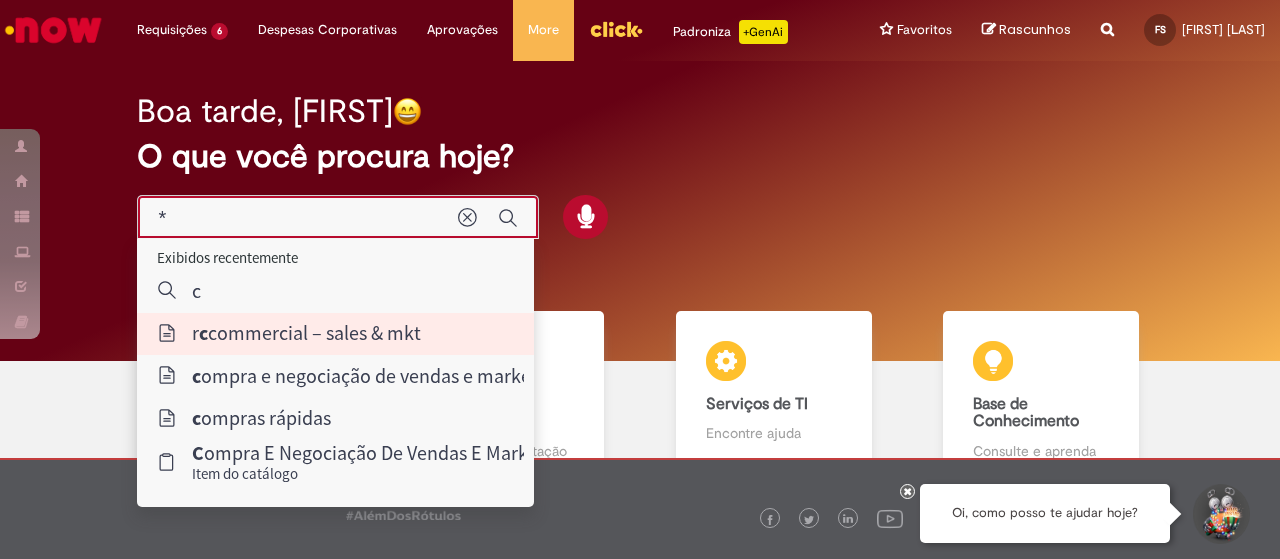type on "**********" 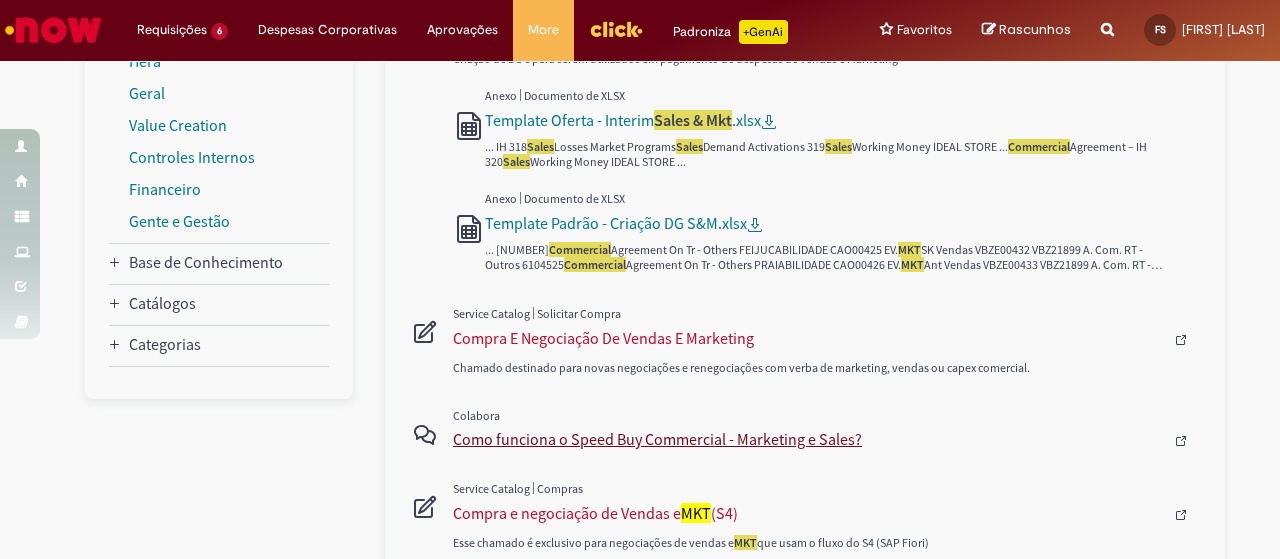 scroll, scrollTop: 400, scrollLeft: 0, axis: vertical 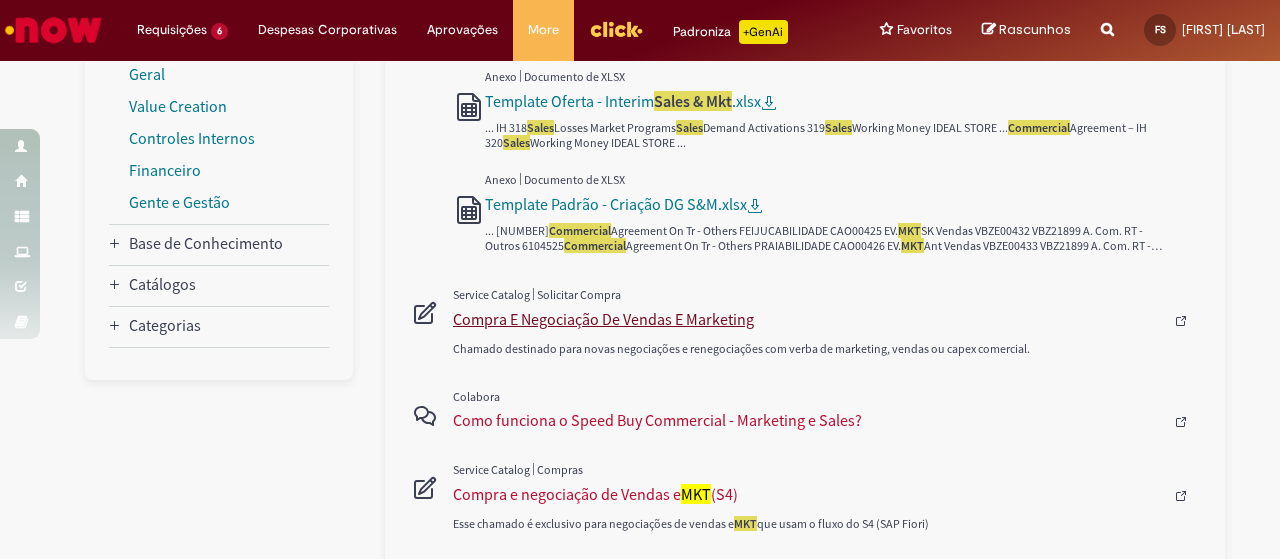 click on "Compra E Negociação De Vendas E Marketing" at bounding box center [808, 319] 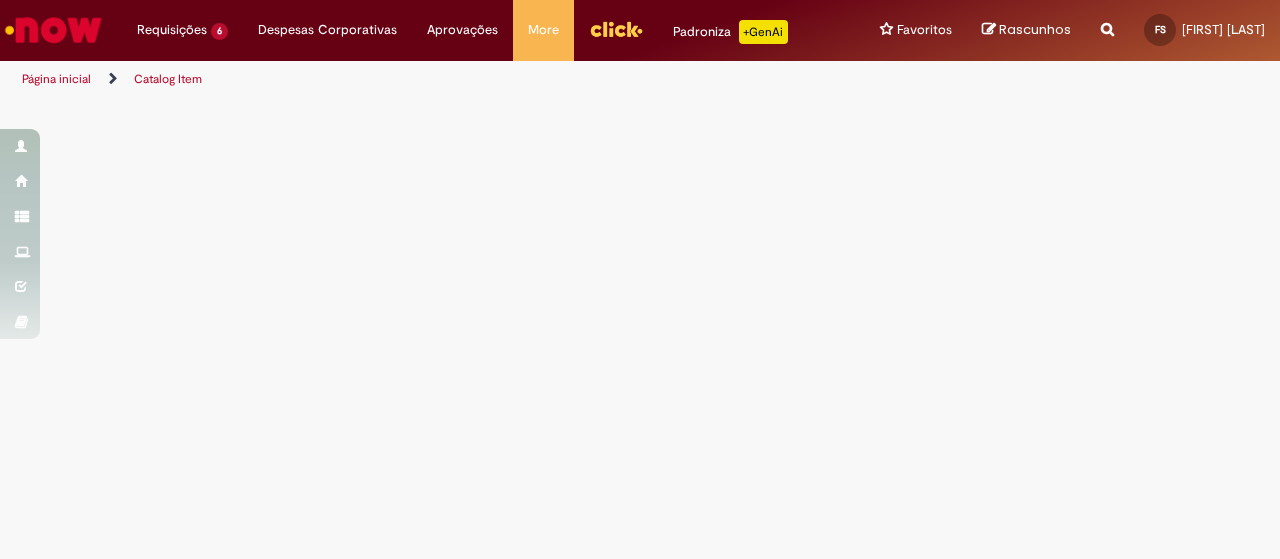 scroll, scrollTop: 0, scrollLeft: 0, axis: both 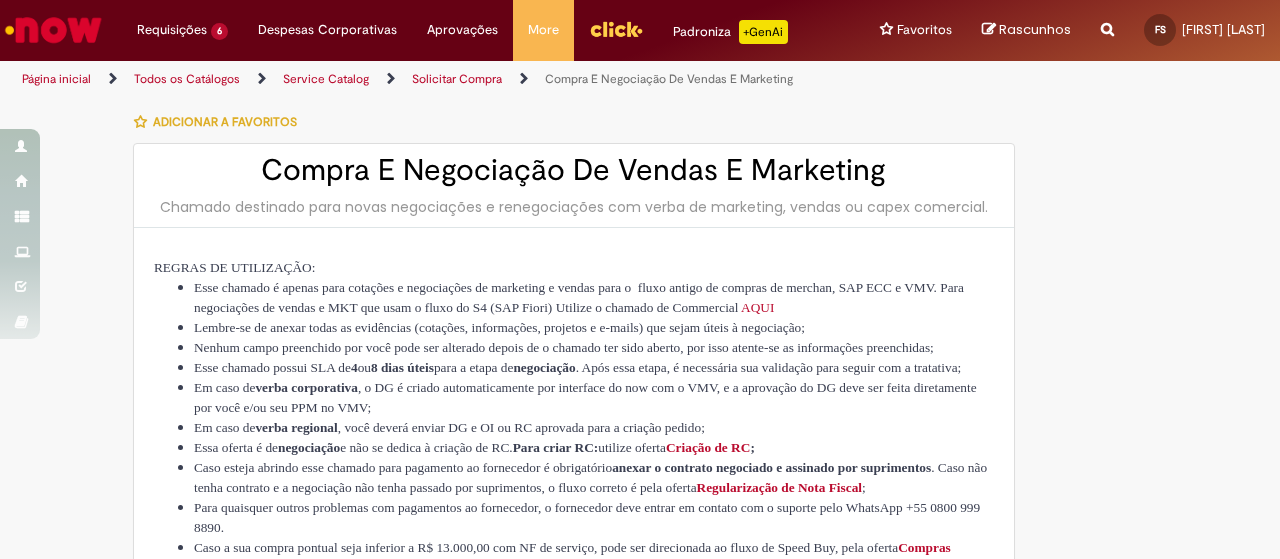 type on "********" 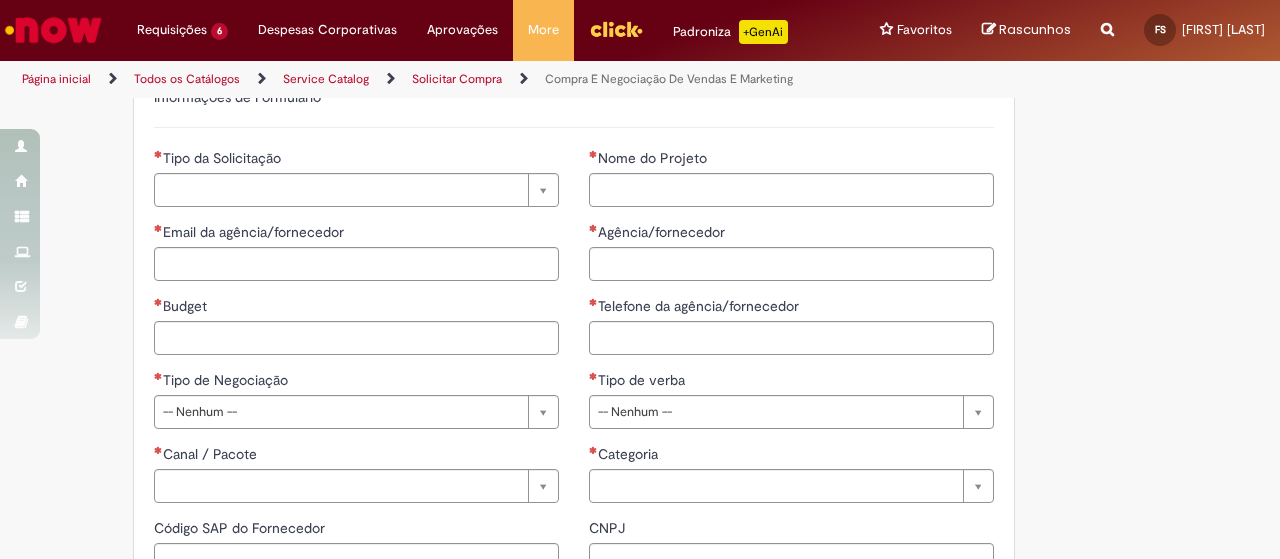 scroll, scrollTop: 900, scrollLeft: 0, axis: vertical 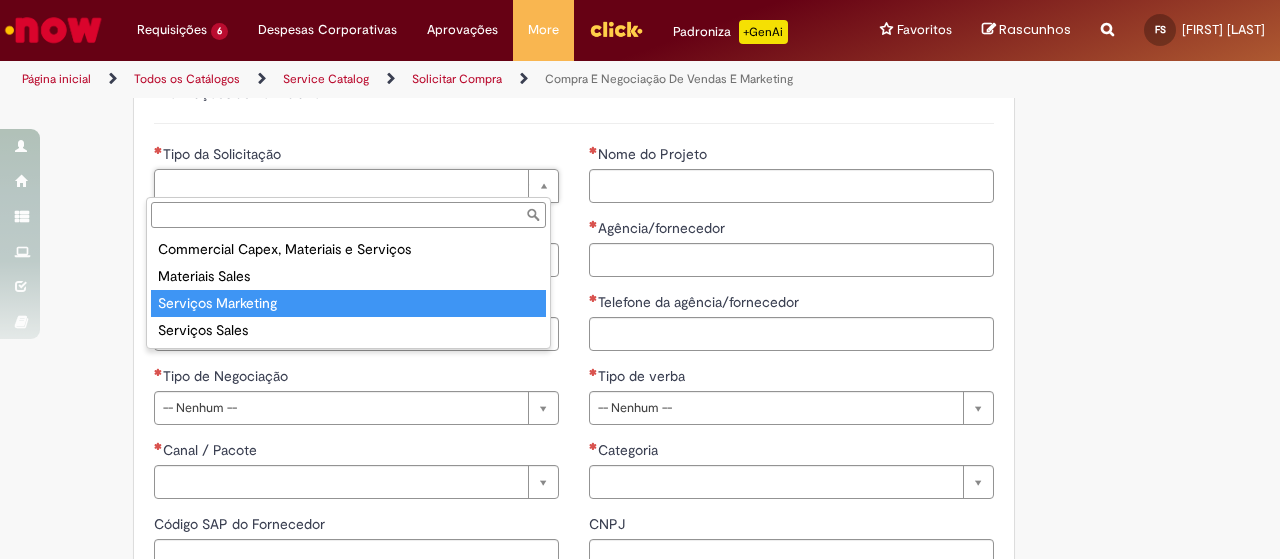 type on "**********" 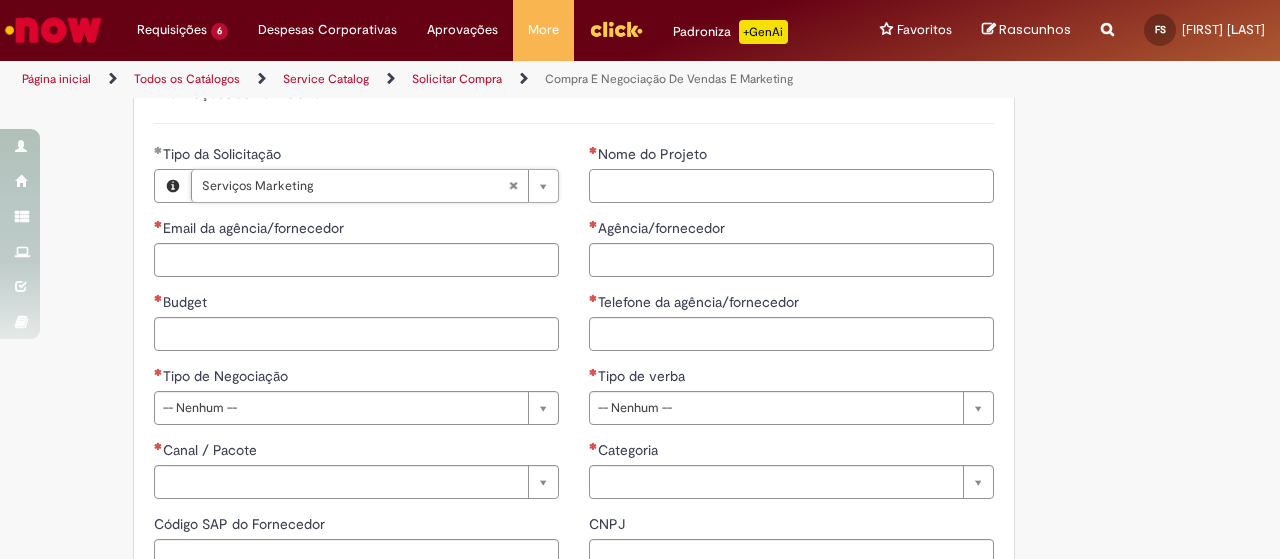 click on "Nome do Projeto" at bounding box center (791, 186) 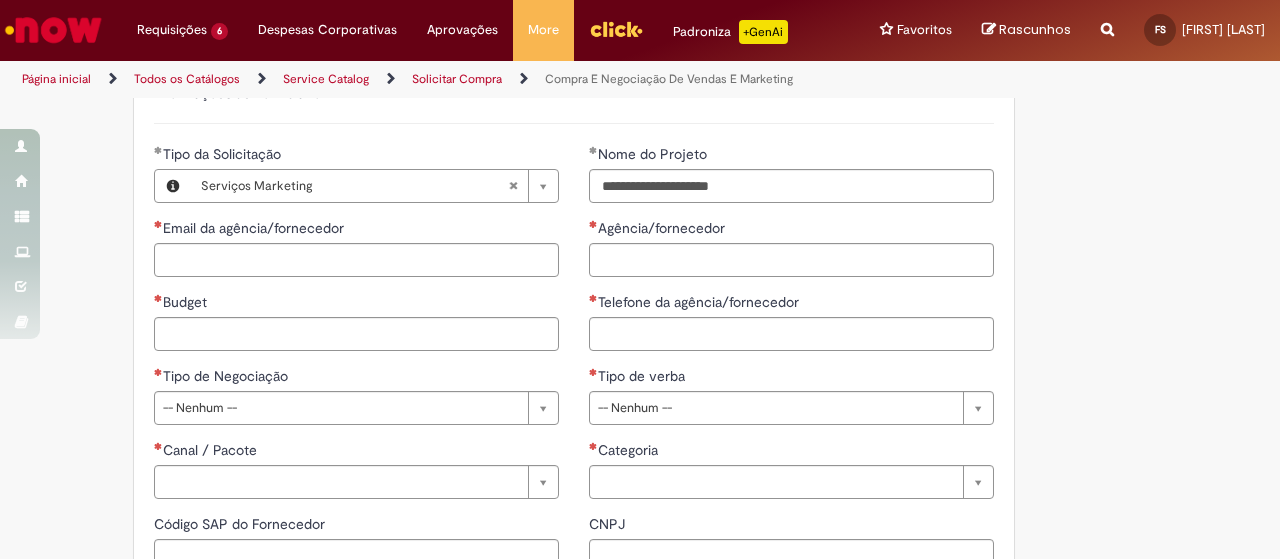click on "Adicionar a Favoritos
Compra E Negociação De Vendas E Marketing
Chamado destinado para novas negociações e renegociações com verba de marketing, vendas ou capex comercial.
REGRAS DE UTILIZA ÇÃ O:
Esse chamado é apenas para   cotações e negociações de marketing e vendas   para o  fluxo antigo de compras de merchan, SAP ECC e VMV. Para negociações de vendas e MKT que usam o fluxo do S4 (SAP Fiori) Utilize o chamado de Commercial   AQUI
Lembre-se de anexar todas as evidências (cotações, informações, projetos e e-mails) que sejam úteis à negociação;
Nenhum campo preenchido por você pode ser alterado depois de o chamado ter sido aberto, por isso atente-se as informações preenchidas;
Esse chamado possui SLA de  4  ou  8 dias úteis  para a etapa de  negociação . Após essa etapa, é necessária sua validação para seguir com a tratativa;
Em caso de" at bounding box center [640, 137] 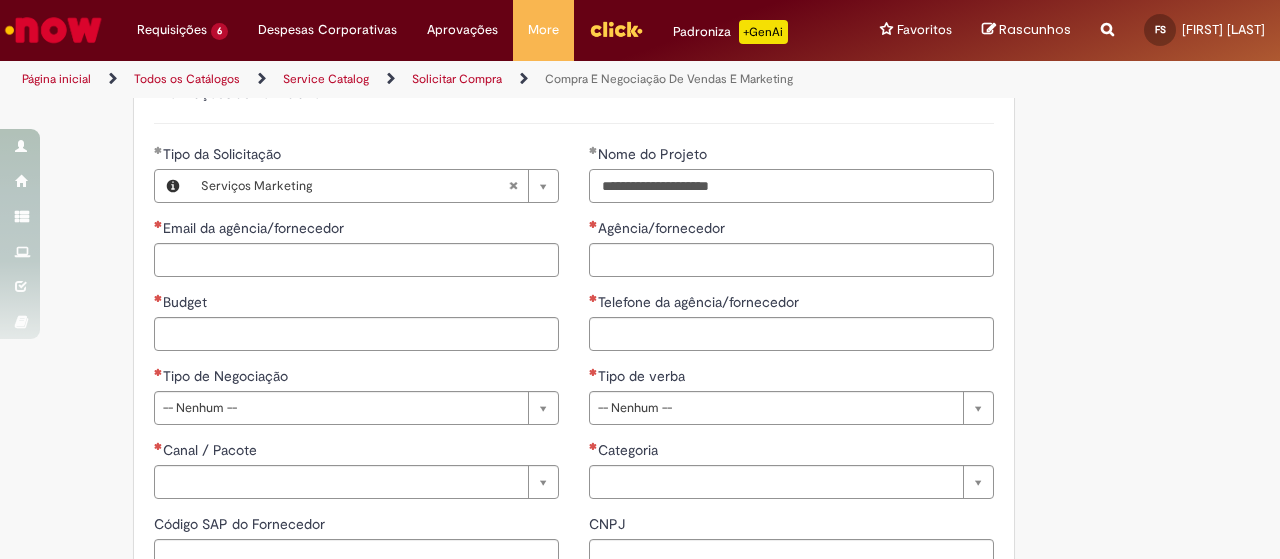 click on "**********" at bounding box center (791, 186) 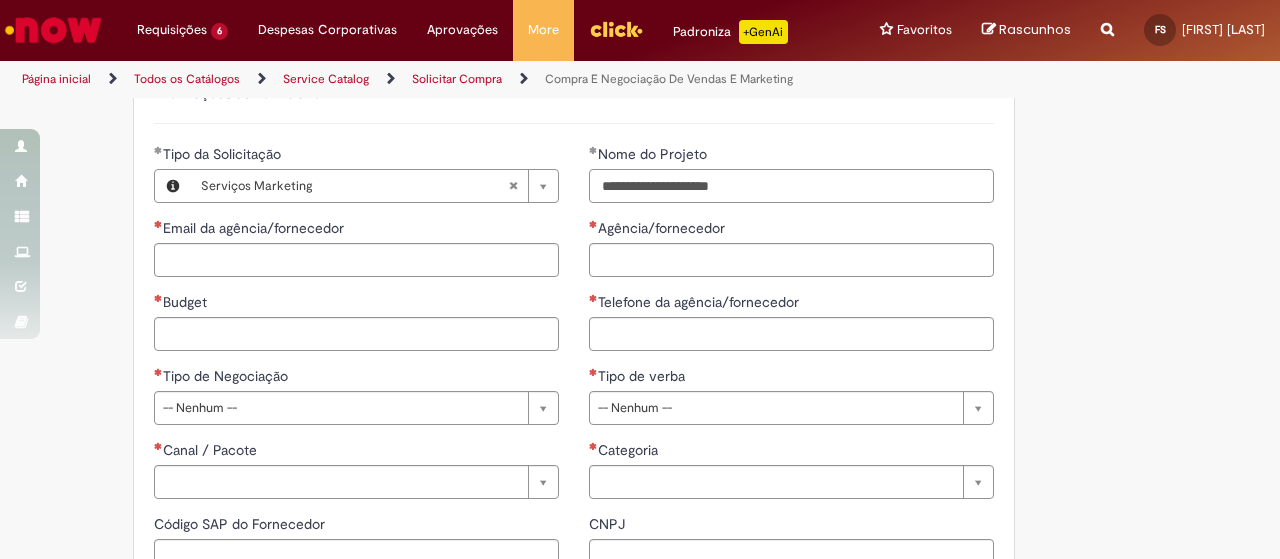 type on "**********" 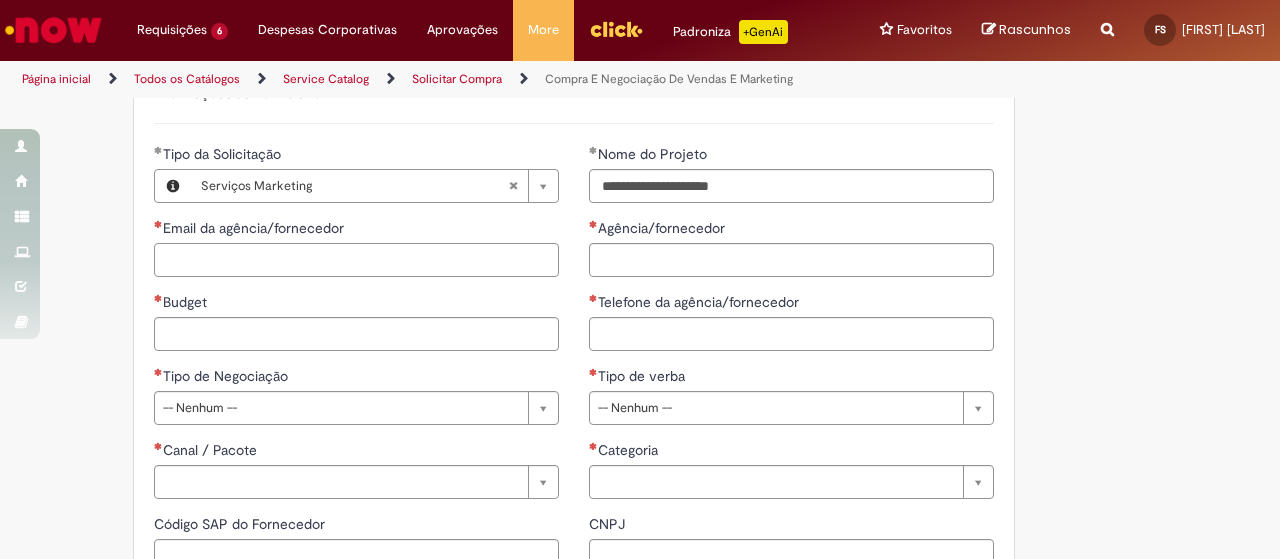 click on "Email da agência/fornecedor" at bounding box center (356, 260) 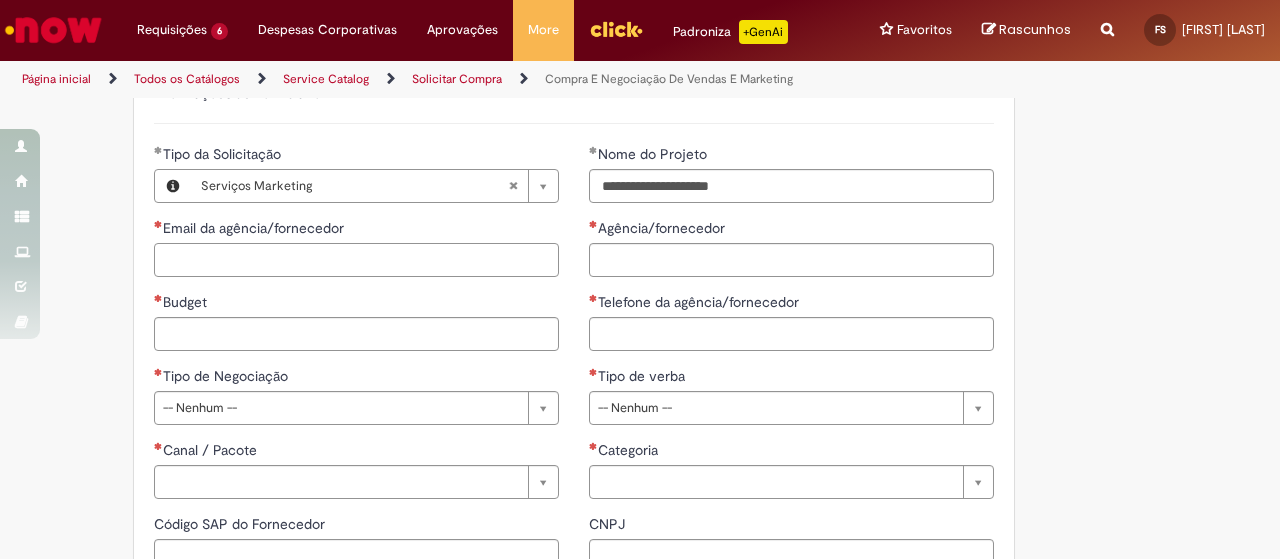 paste on "******" 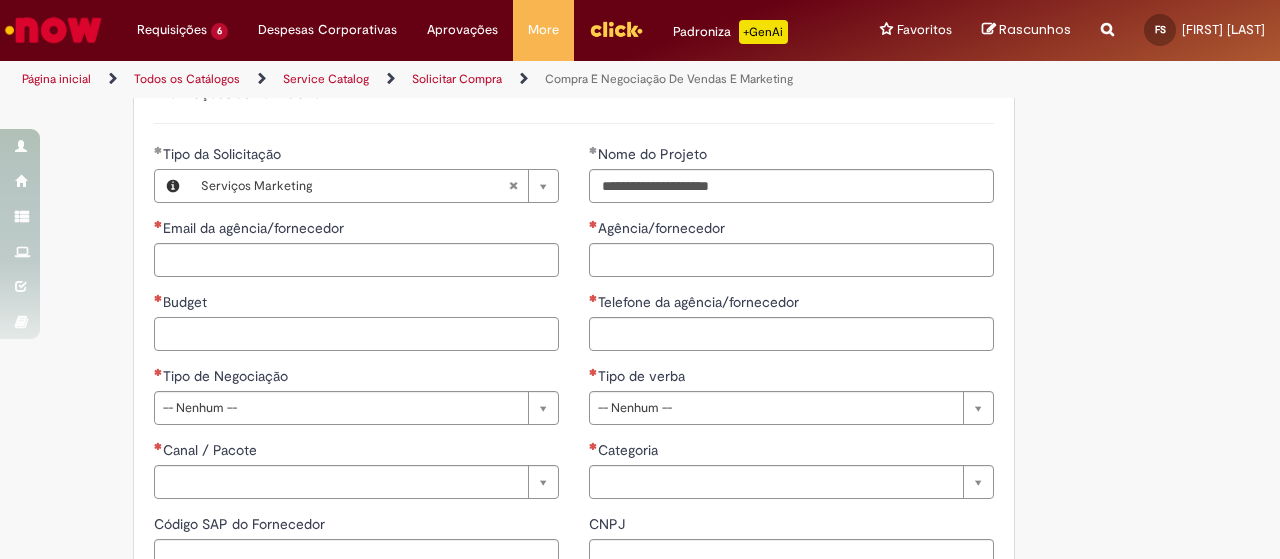 click on "Budget" at bounding box center (356, 334) 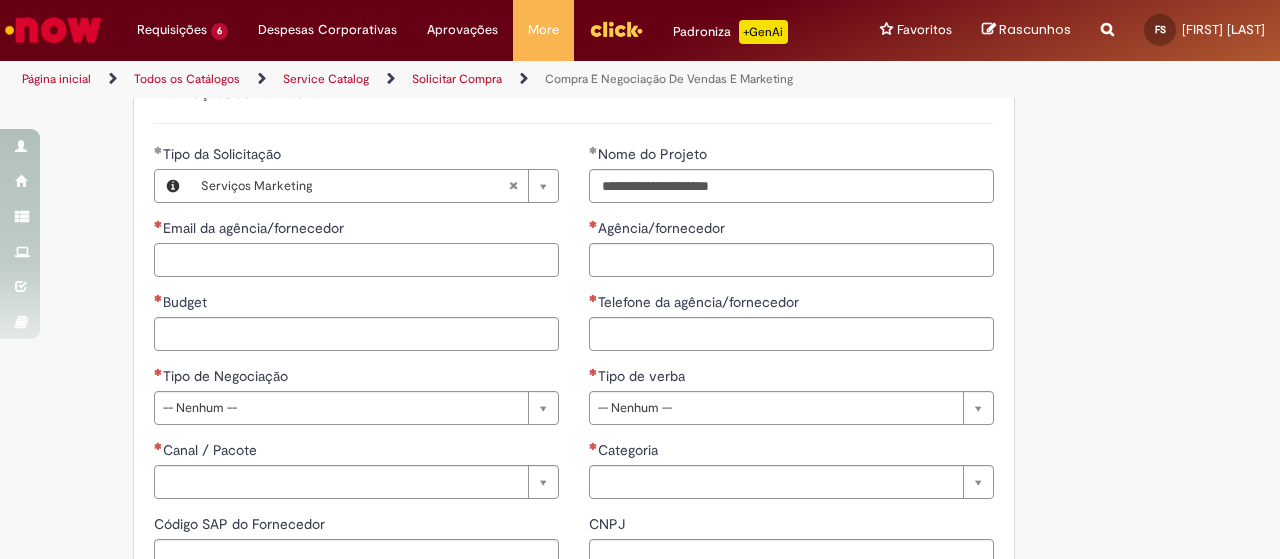 click on "Email da agência/fornecedor" at bounding box center (356, 260) 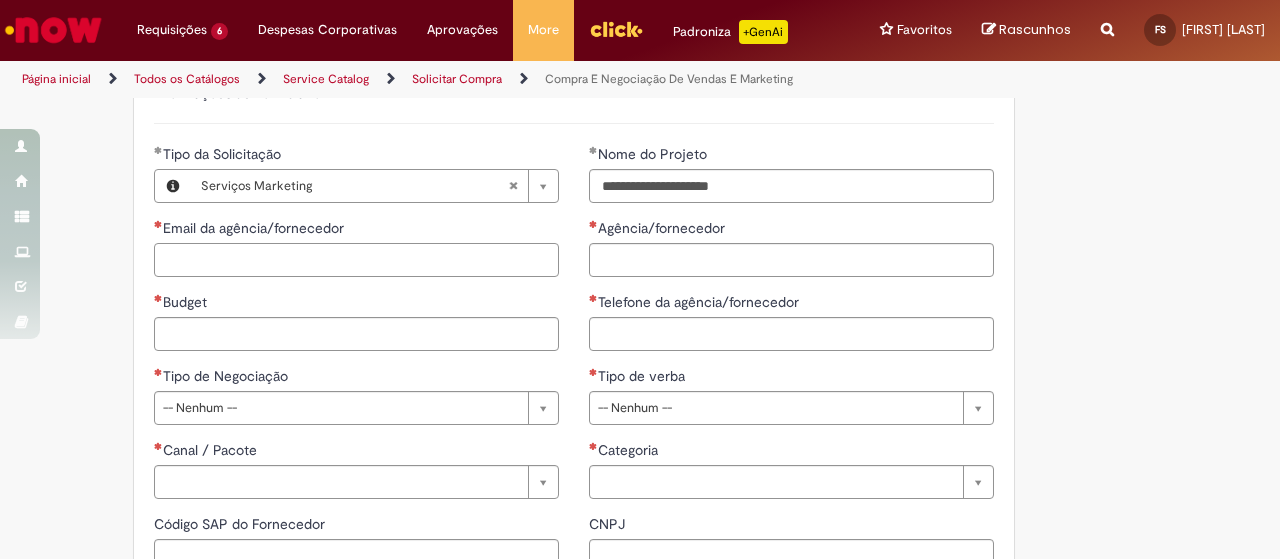 paste on "**********" 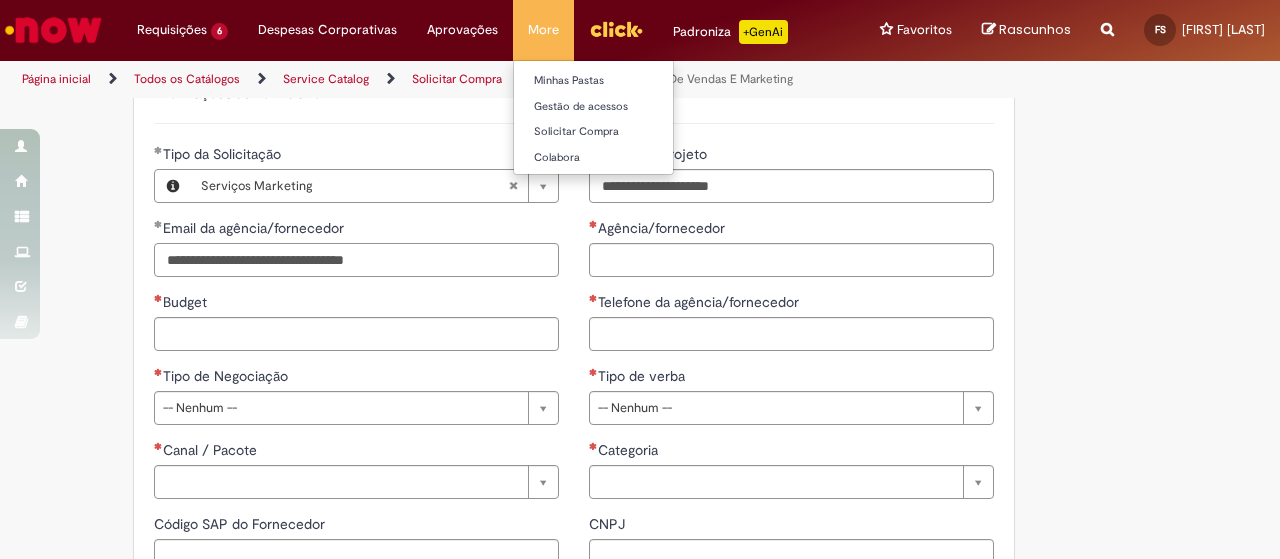 type on "**********" 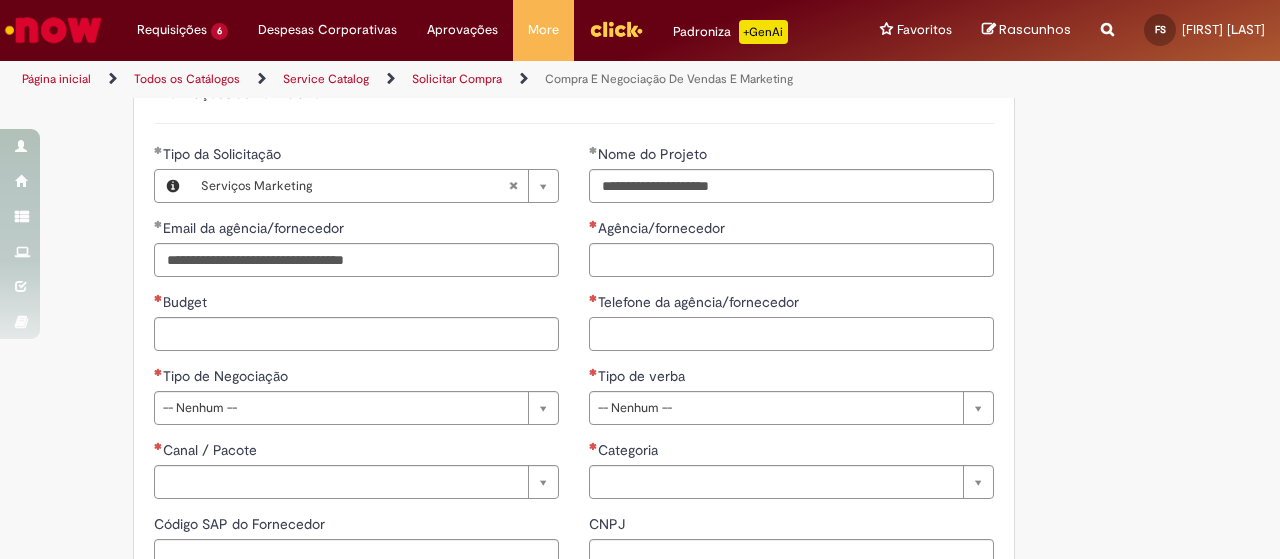 click on "Telefone da agência/fornecedor" at bounding box center (791, 334) 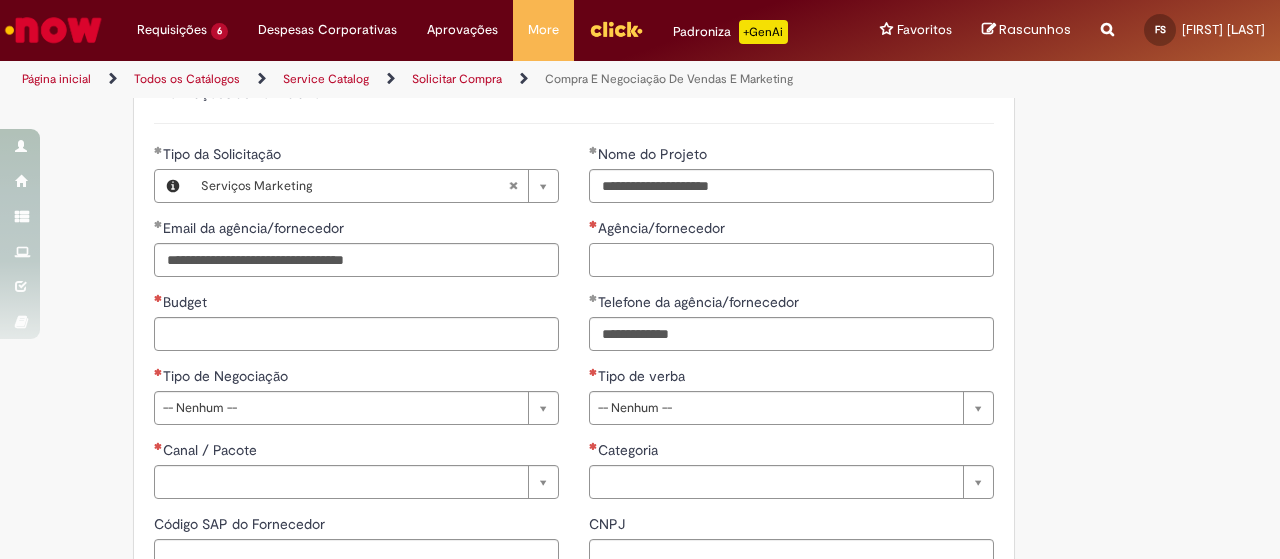 type on "**********" 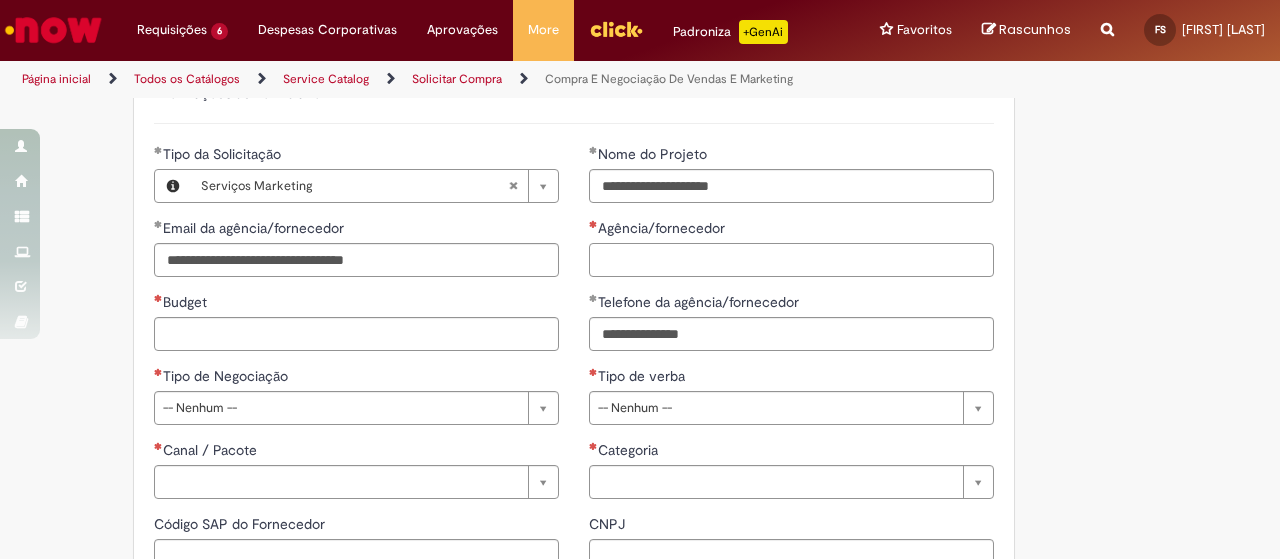 click on "Agência/fornecedor" at bounding box center [791, 260] 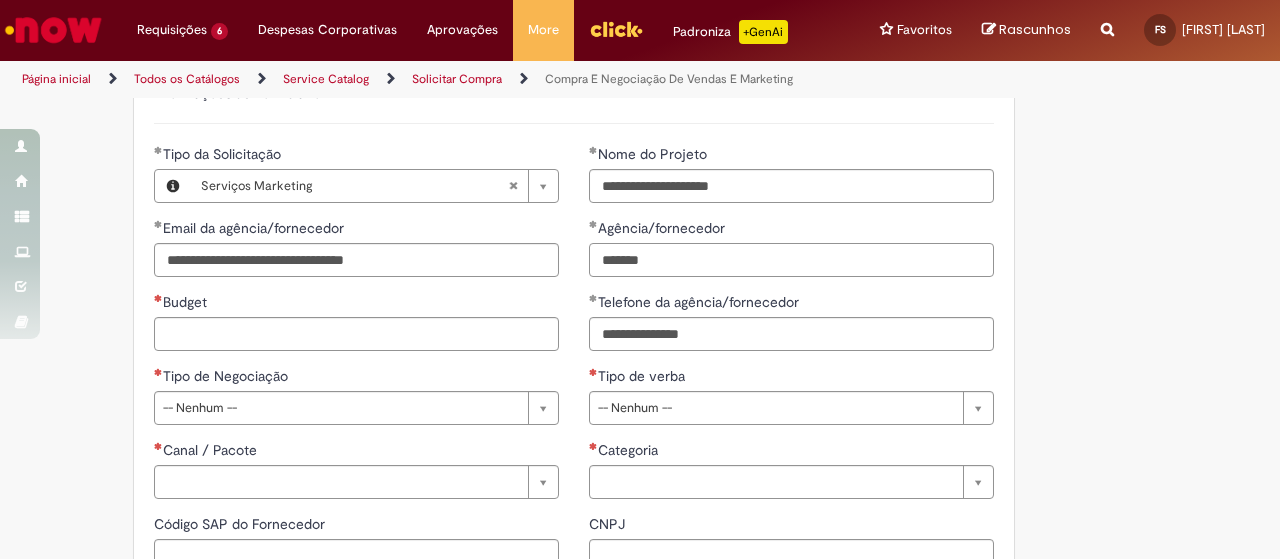type on "*******" 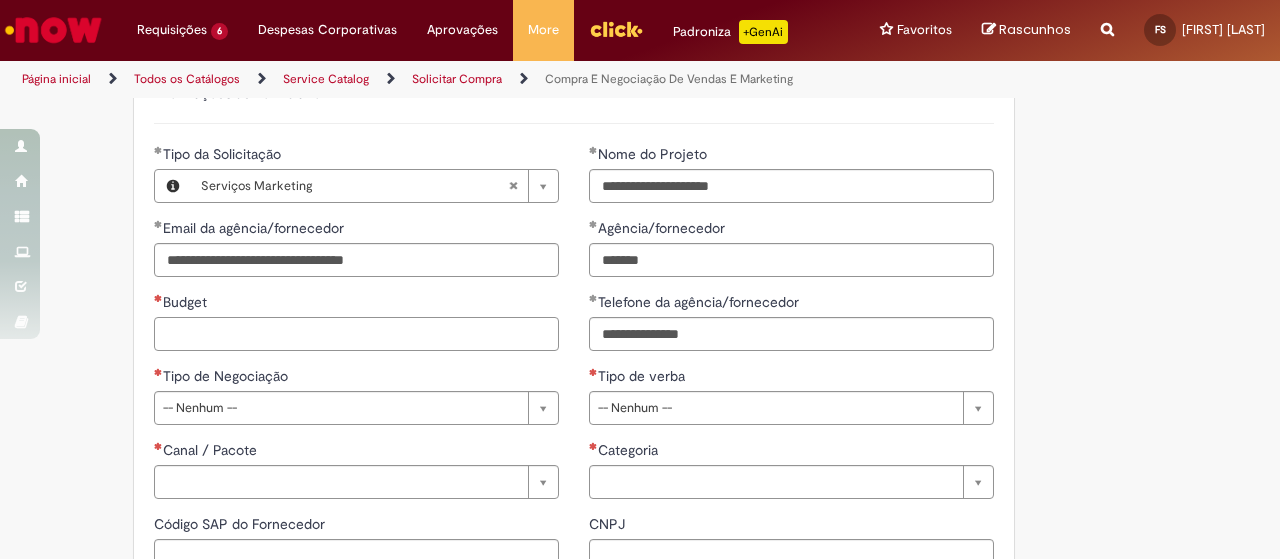 click on "Budget" at bounding box center [356, 334] 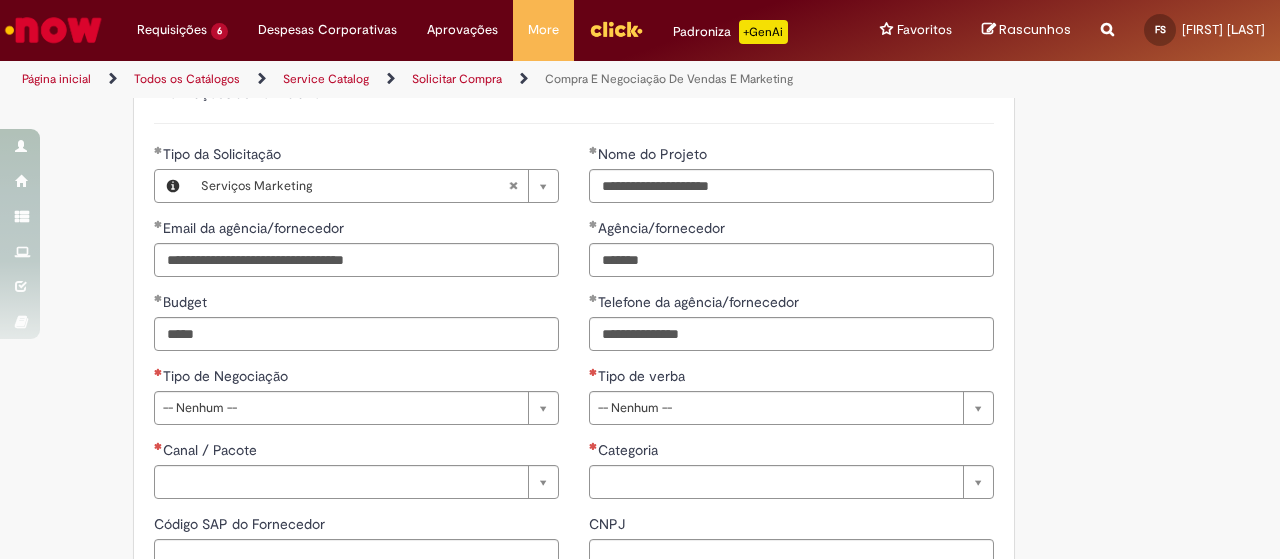 type on "**********" 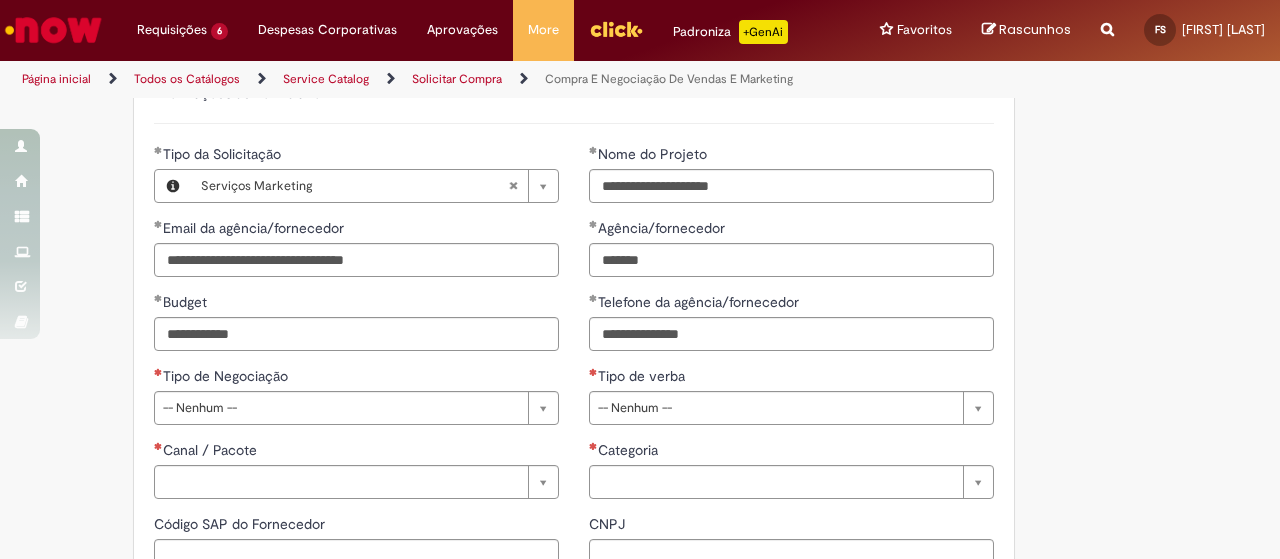 click on "Adicionar a Favoritos
Compra E Negociação De Vendas E Marketing
Chamado destinado para novas negociações e renegociações com verba de marketing, vendas ou capex comercial.
REGRAS DE UTILIZA ÇÃ O:
Esse chamado é apenas para   cotações e negociações de marketing e vendas   para o  fluxo antigo de compras de merchan, SAP ECC e VMV. Para negociações de vendas e MKT que usam o fluxo do S4 (SAP Fiori) Utilize o chamado de Commercial   AQUI
Lembre-se de anexar todas as evidências (cotações, informações, projetos e e-mails) que sejam úteis à negociação;
Nenhum campo preenchido por você pode ser alterado depois de o chamado ter sido aberto, por isso atente-se as informações preenchidas;
Esse chamado possui SLA de  4  ou  8 dias úteis  para a etapa de  negociação . Após essa etapa, é necessária sua validação para seguir com a tratativa;
Em caso de
;" at bounding box center [542, 137] 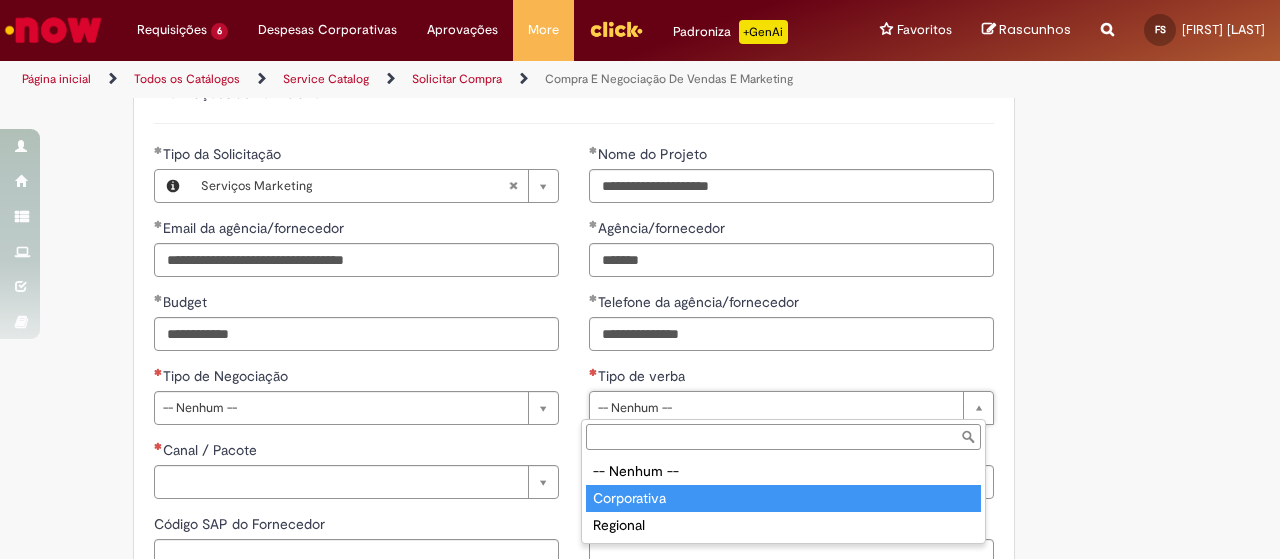 type on "**********" 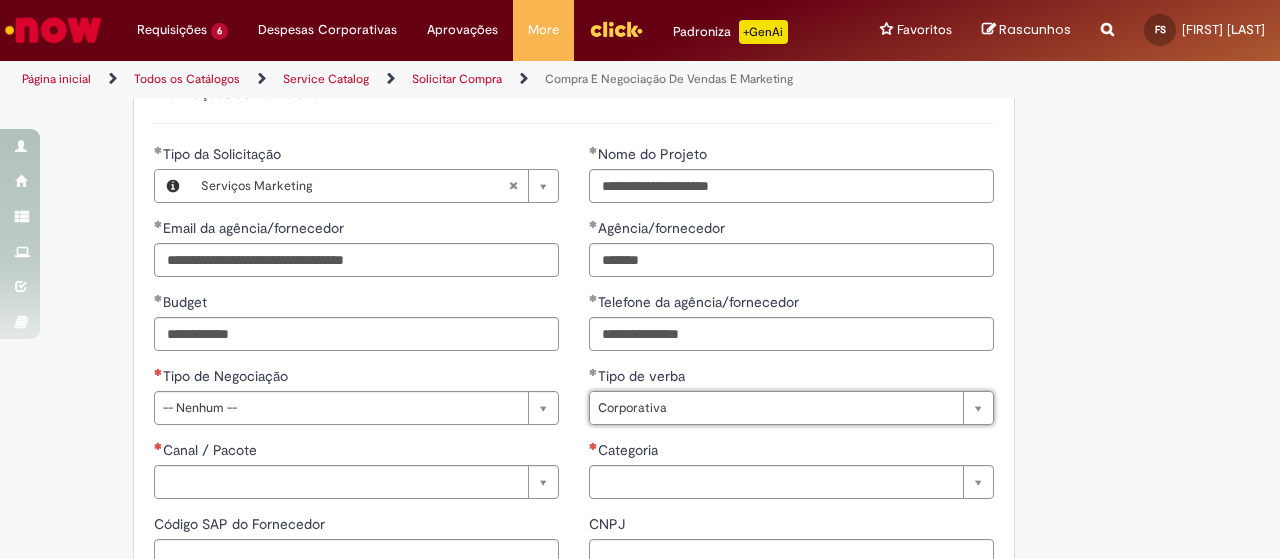 click on "Adicionar a Favoritos
Compra E Negociação De Vendas E Marketing
Chamado destinado para novas negociações e renegociações com verba de marketing, vendas ou capex comercial.
REGRAS DE UTILIZA ÇÃ O:
Esse chamado é apenas para   cotações e negociações de marketing e vendas   para o  fluxo antigo de compras de merchan, SAP ECC e VMV. Para negociações de vendas e MKT que usam o fluxo do S4 (SAP Fiori) Utilize o chamado de Commercial   AQUI
Lembre-se de anexar todas as evidências (cotações, informações, projetos e e-mails) que sejam úteis à negociação;
Nenhum campo preenchido por você pode ser alterado depois de o chamado ter sido aberto, por isso atente-se as informações preenchidas;
Esse chamado possui SLA de  4  ou  8 dias úteis  para a etapa de  negociação . Após essa etapa, é necessária sua validação para seguir com a tratativa;
Em caso de" at bounding box center [640, 137] 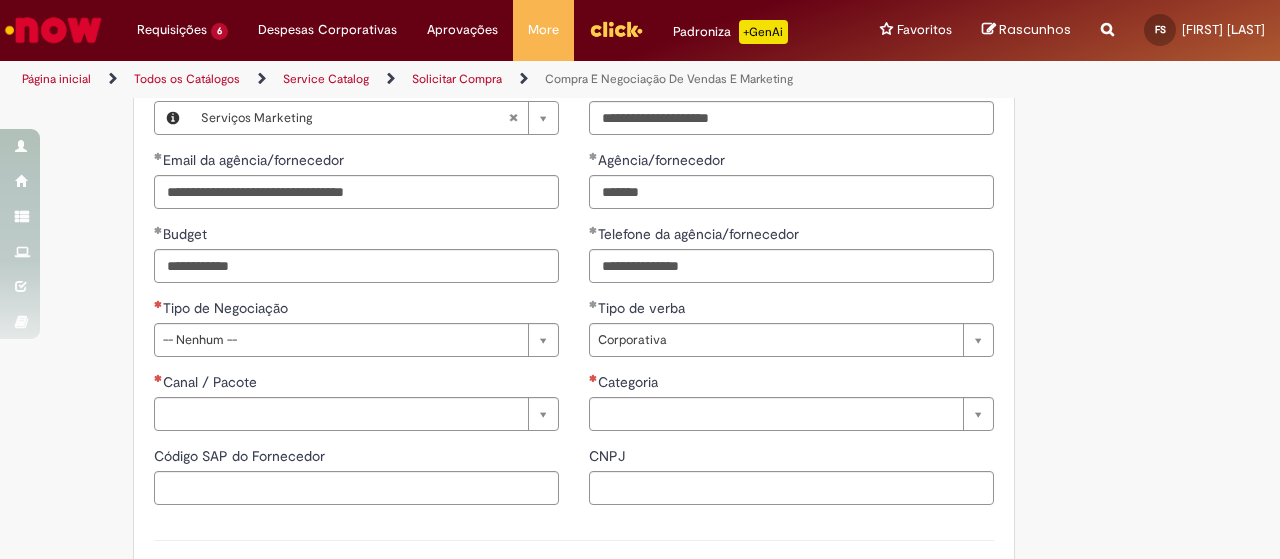 scroll, scrollTop: 1000, scrollLeft: 0, axis: vertical 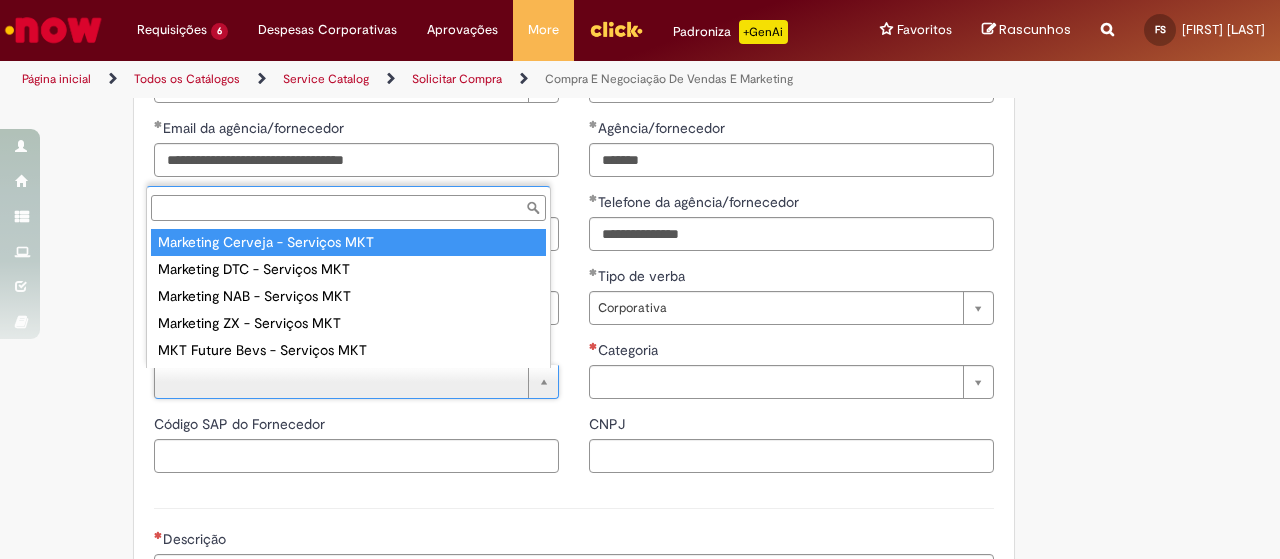 type on "**********" 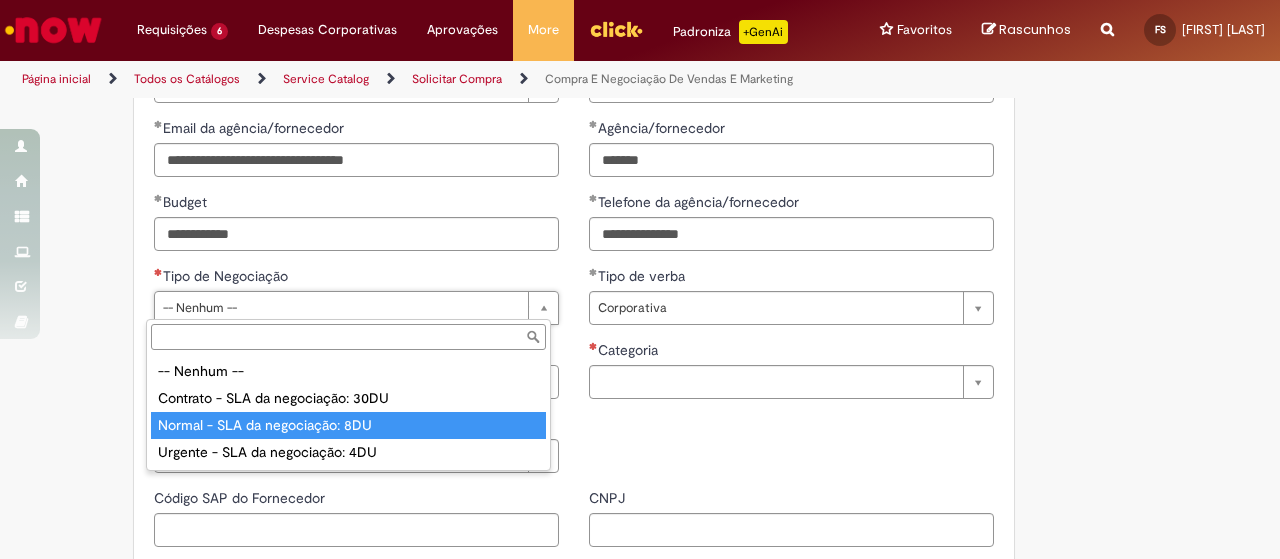 type on "**********" 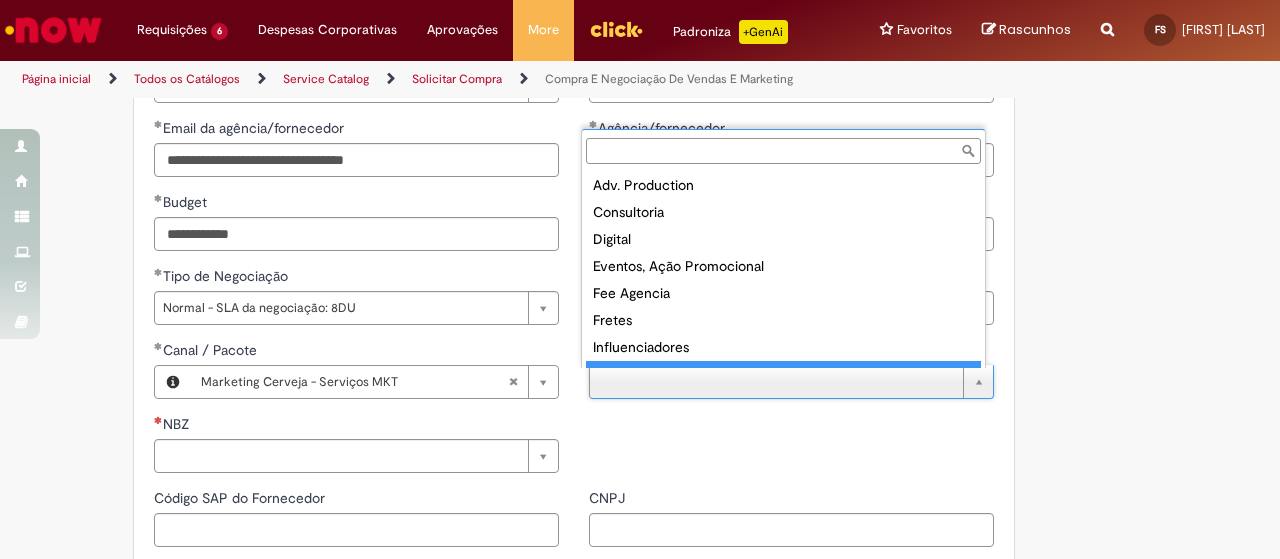 scroll, scrollTop: 16, scrollLeft: 0, axis: vertical 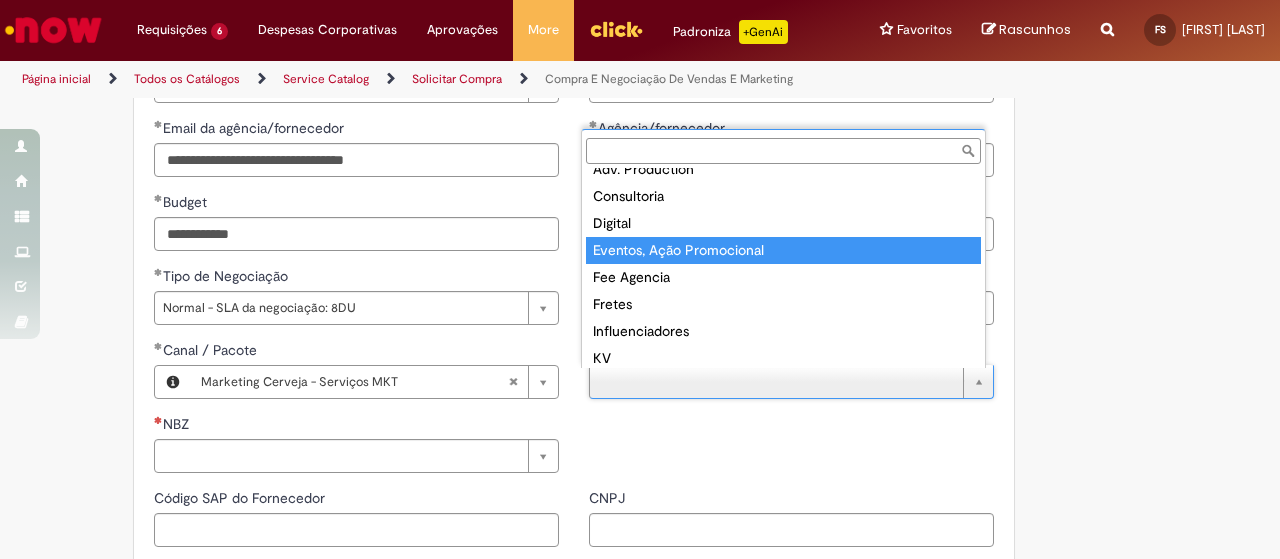 type on "**********" 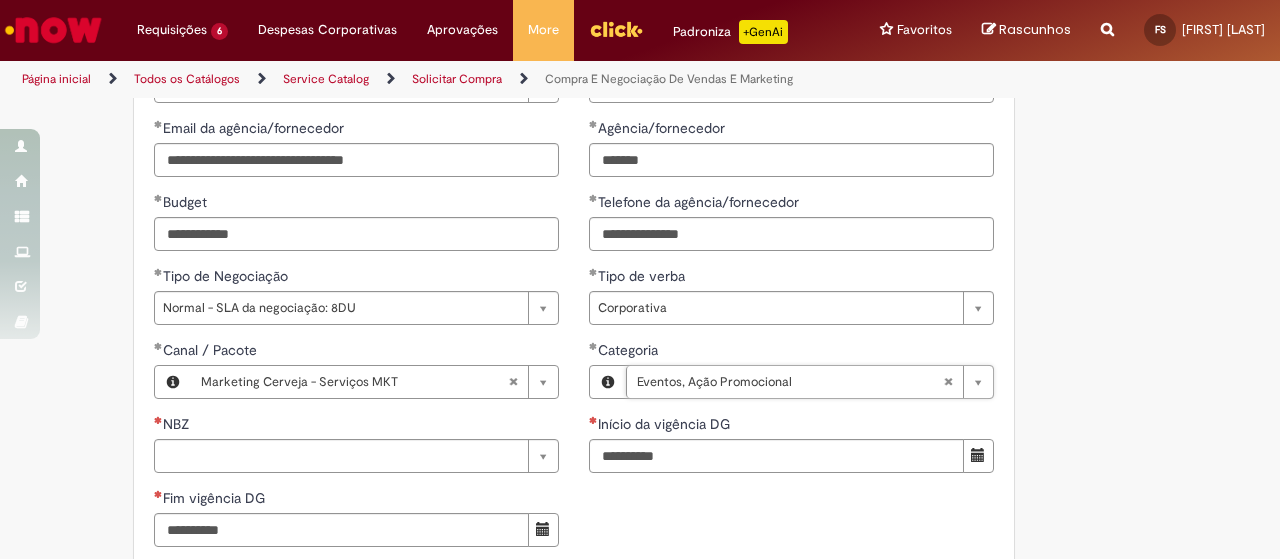 click on "Adicionar a Favoritos
Compra E Negociação De Vendas E Marketing
Chamado destinado para novas negociações e renegociações com verba de marketing, vendas ou capex comercial.
REGRAS DE UTILIZA ÇÃ O:
Esse chamado é apenas para   cotações e negociações de marketing e vendas   para o  fluxo antigo de compras de merchan, SAP ECC e VMV. Para negociações de vendas e MKT que usam o fluxo do S4 (SAP Fiori) Utilize o chamado de Commercial   AQUI
Lembre-se de anexar todas as evidências (cotações, informações, projetos e e-mails) que sejam úteis à negociação;
Nenhum campo preenchido por você pode ser alterado depois de o chamado ter sido aberto, por isso atente-se as informações preenchidas;
Esse chamado possui SLA de  4  ou  8 dias úteis  para a etapa de  negociação . Após essa etapa, é necessária sua validação para seguir com a tratativa;
Em caso de" at bounding box center (640, 111) 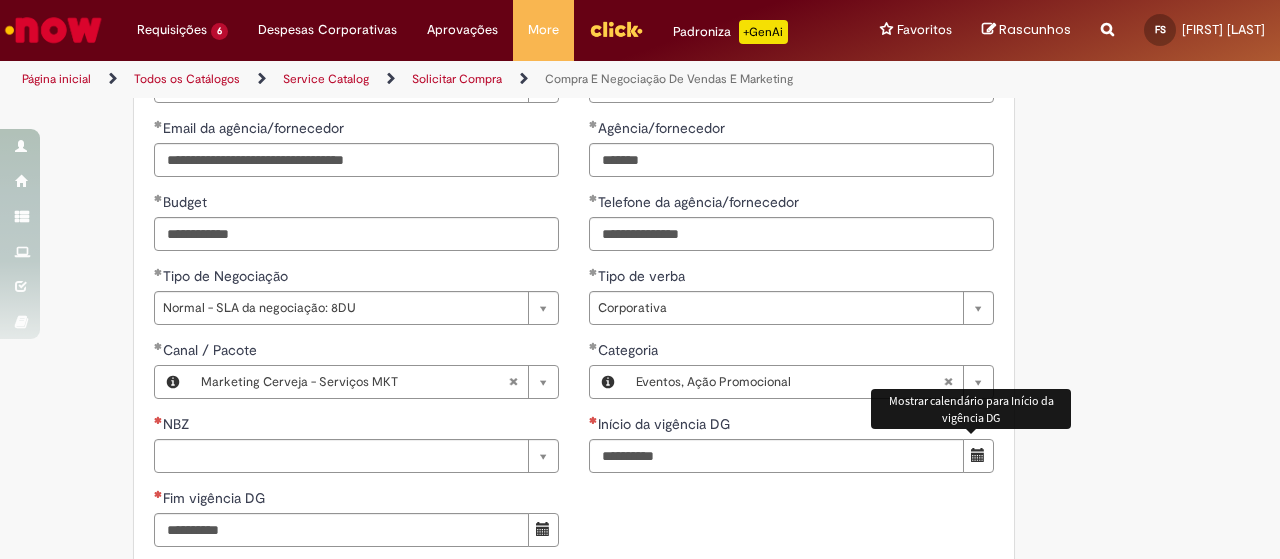 click at bounding box center (978, 455) 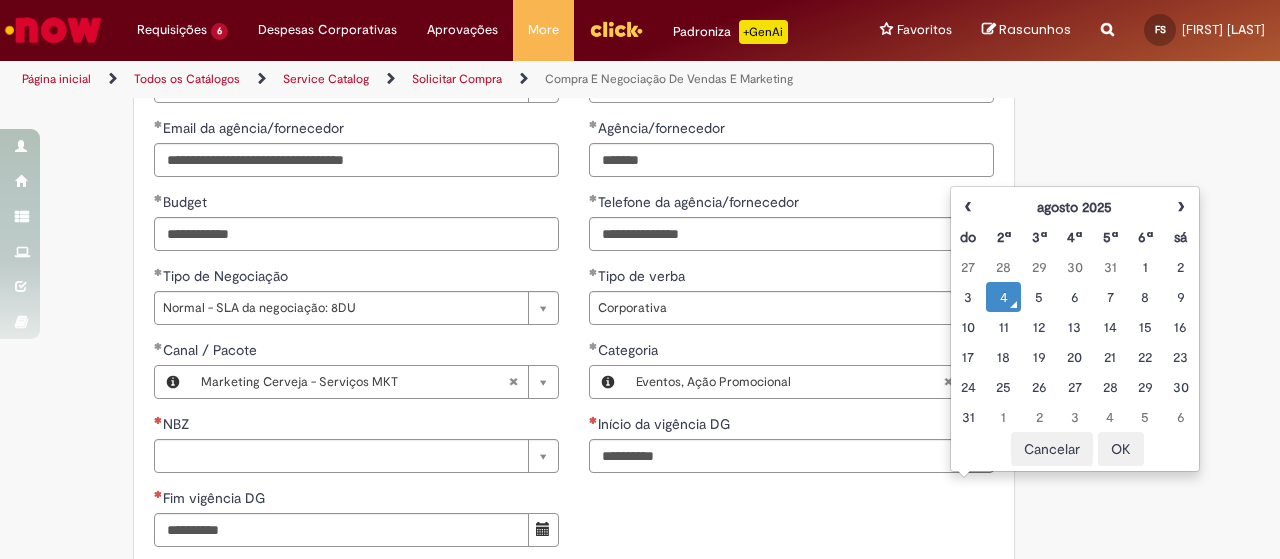 click on "4" at bounding box center (1003, 297) 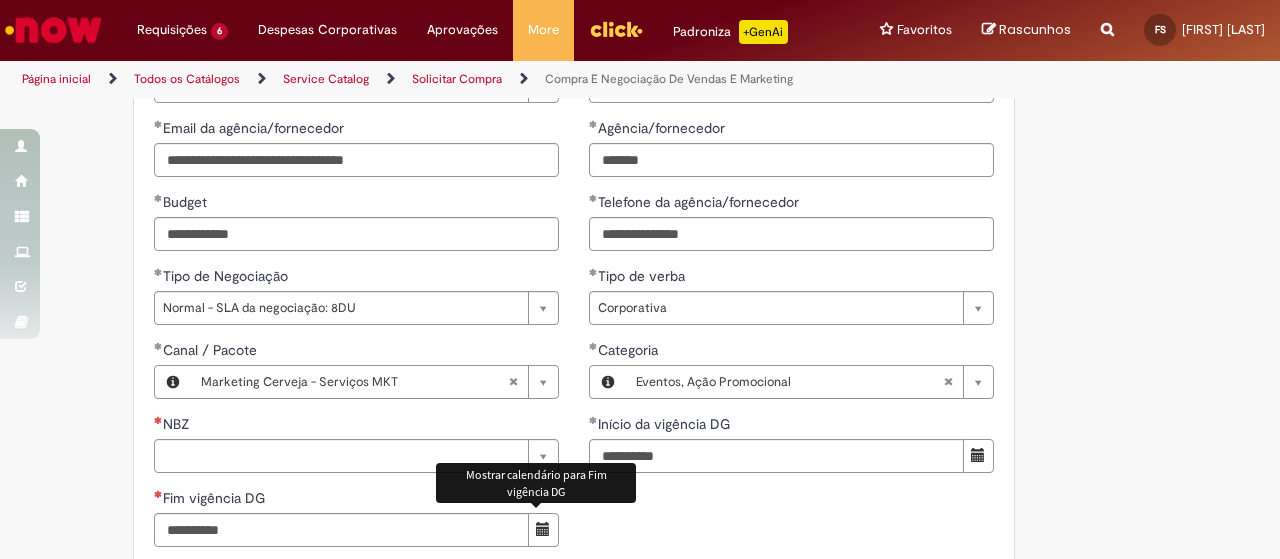 click at bounding box center (543, 529) 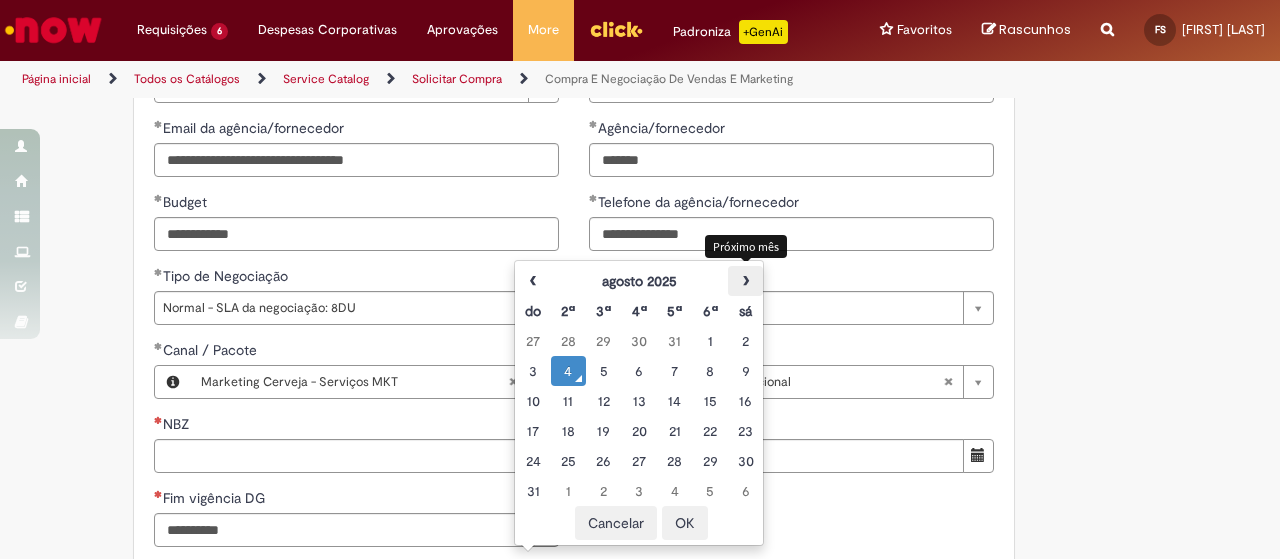 click on "›" at bounding box center [745, 281] 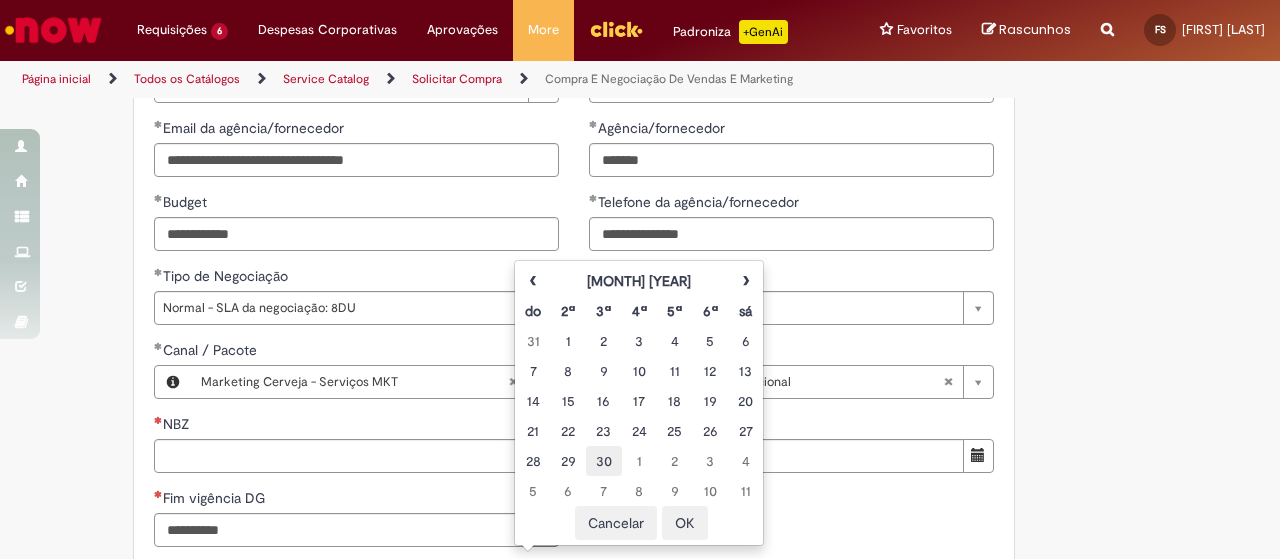 click on "30" at bounding box center [603, 461] 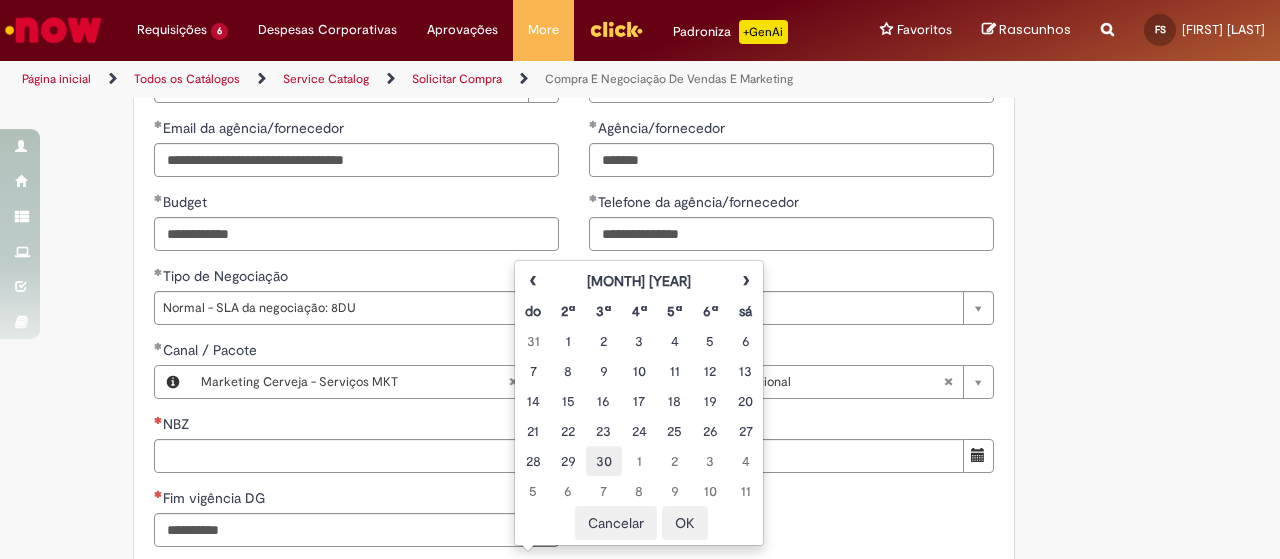 type on "**********" 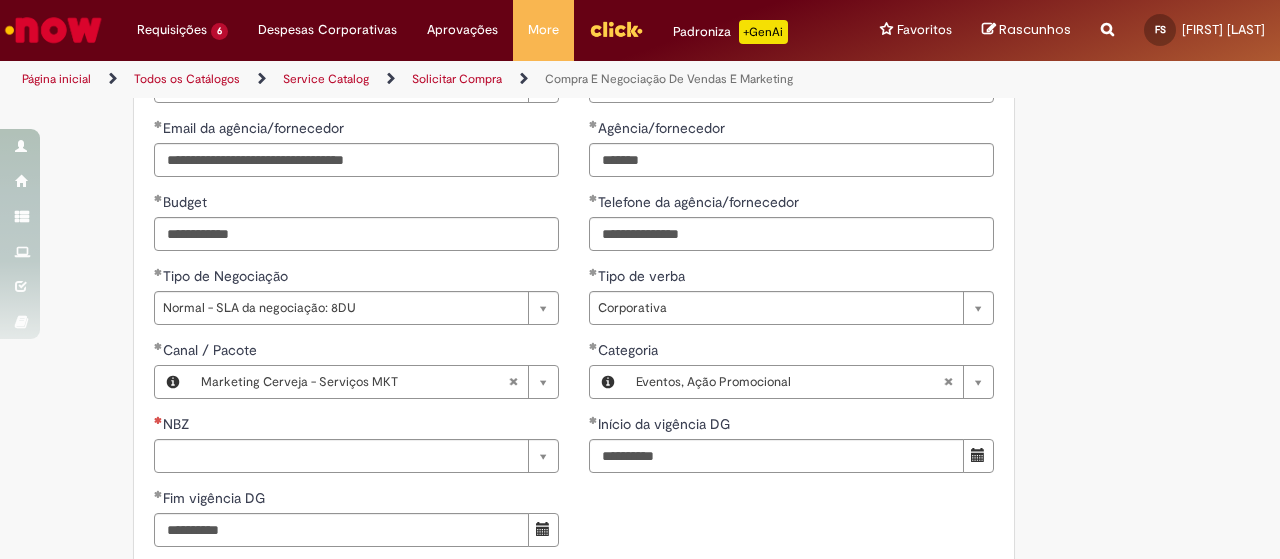 click on "Adicionar a Favoritos
Compra E Negociação De Vendas E Marketing
Chamado destinado para novas negociações e renegociações com verba de marketing, vendas ou capex comercial.
REGRAS DE UTILIZA ÇÃ O:
Esse chamado é apenas para   cotações e negociações de marketing e vendas   para o  fluxo antigo de compras de merchan, SAP ECC e VMV. Para negociações de vendas e MKT que usam o fluxo do S4 (SAP Fiori) Utilize o chamado de Commercial   AQUI
Lembre-se de anexar todas as evidências (cotações, informações, projetos e e-mails) que sejam úteis à negociação;
Nenhum campo preenchido por você pode ser alterado depois de o chamado ter sido aberto, por isso atente-se as informações preenchidas;
Esse chamado possui SLA de  4  ou  8 dias úteis  para a etapa de  negociação . Após essa etapa, é necessária sua validação para seguir com a tratativa;
Em caso de" at bounding box center (640, 111) 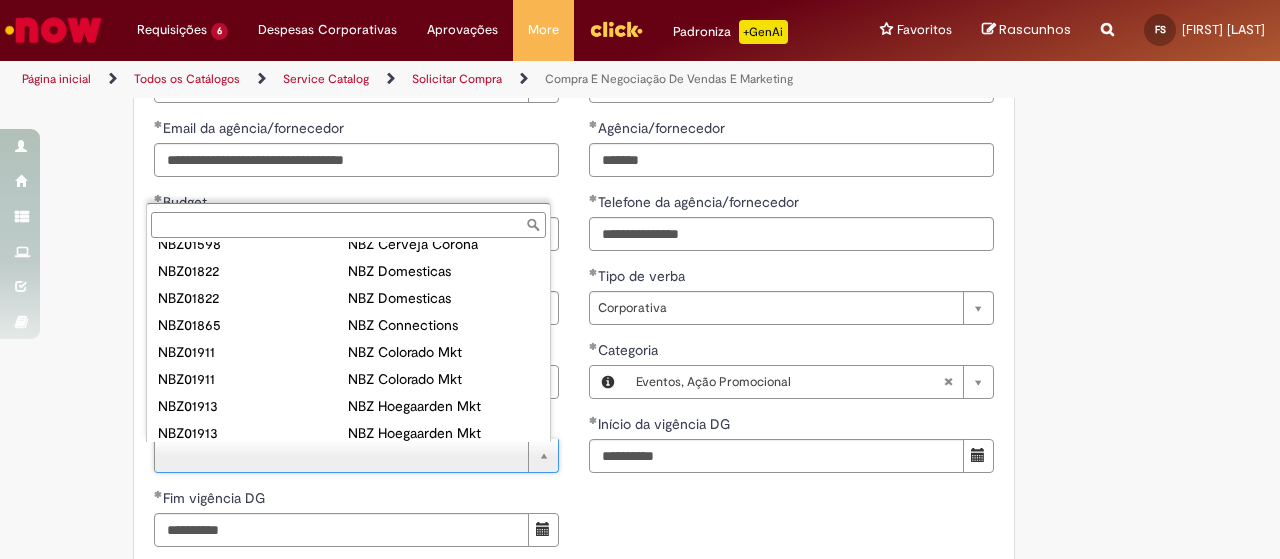 scroll, scrollTop: 400, scrollLeft: 0, axis: vertical 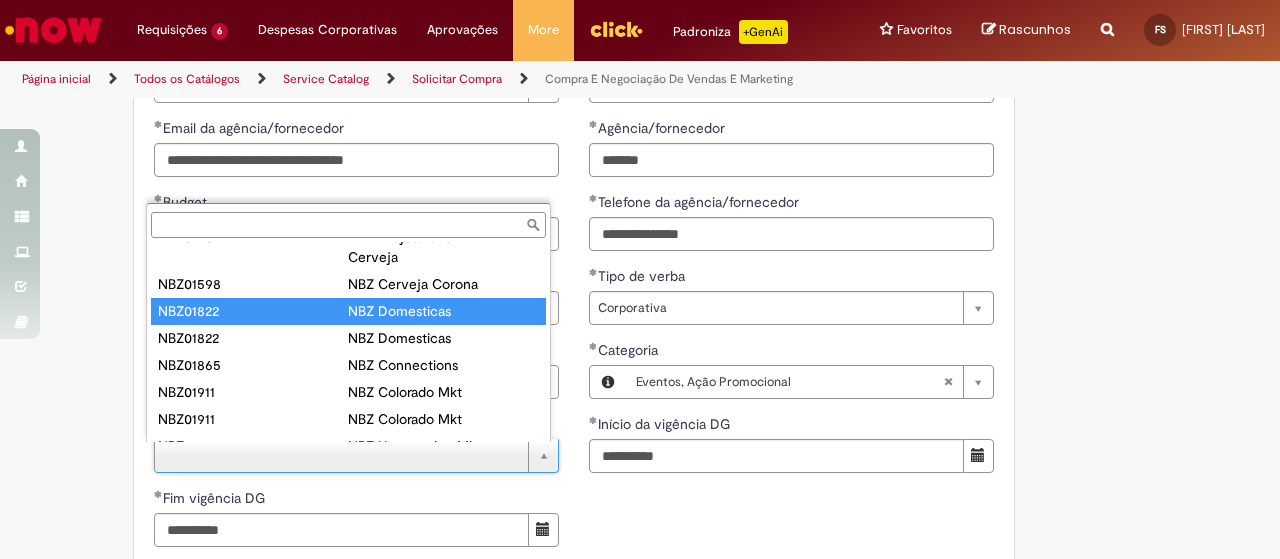type on "********" 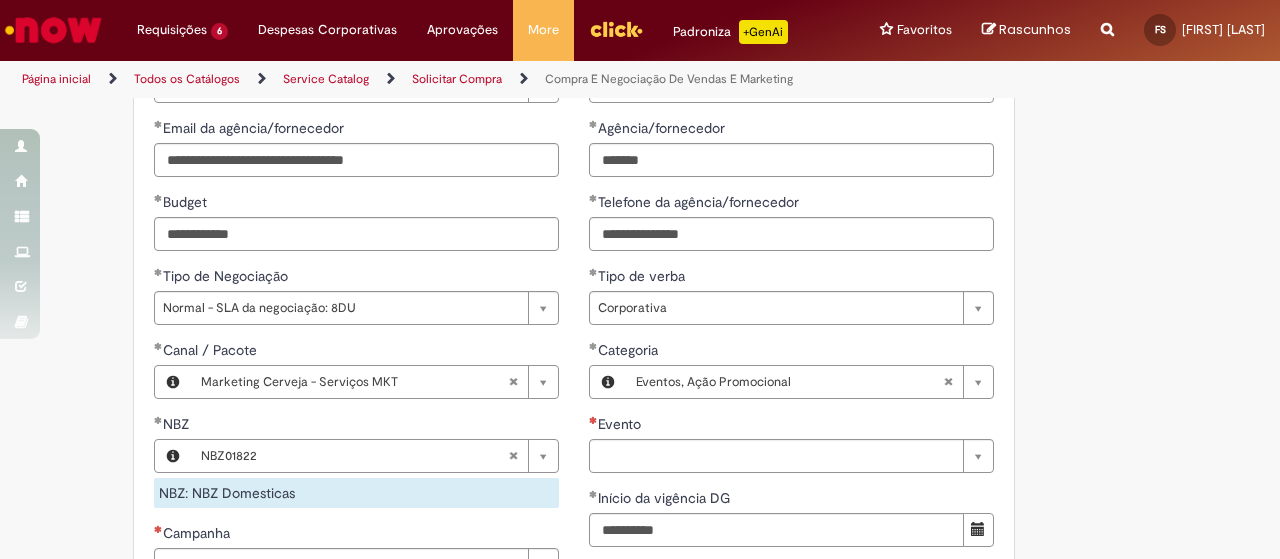click on "Adicionar a Favoritos
Compra E Negociação De Vendas E Marketing
Chamado destinado para novas negociações e renegociações com verba de marketing, vendas ou capex comercial.
REGRAS DE UTILIZA ÇÃ O:
Esse chamado é apenas para   cotações e negociações de marketing e vendas   para o  fluxo antigo de compras de merchan, SAP ECC e VMV. Para negociações de vendas e MKT que usam o fluxo do S4 (SAP Fiori) Utilize o chamado de Commercial   AQUI
Lembre-se de anexar todas as evidências (cotações, informações, projetos e e-mails) que sejam úteis à negociação;
Nenhum campo preenchido por você pode ser alterado depois de o chamado ter sido aberto, por isso atente-se as informações preenchidas;
Esse chamado possui SLA de  4  ou  8 dias úteis  para a etapa de  negociação . Após essa etapa, é necessária sua validação para seguir com a tratativa;
Em caso de" at bounding box center (640, 165) 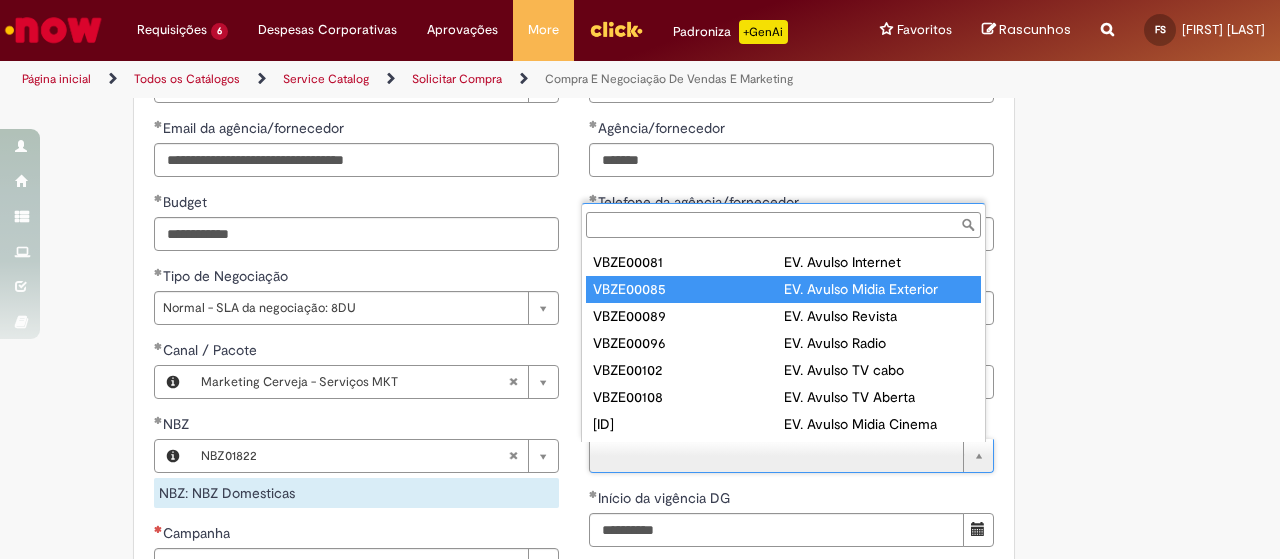 scroll, scrollTop: 200, scrollLeft: 0, axis: vertical 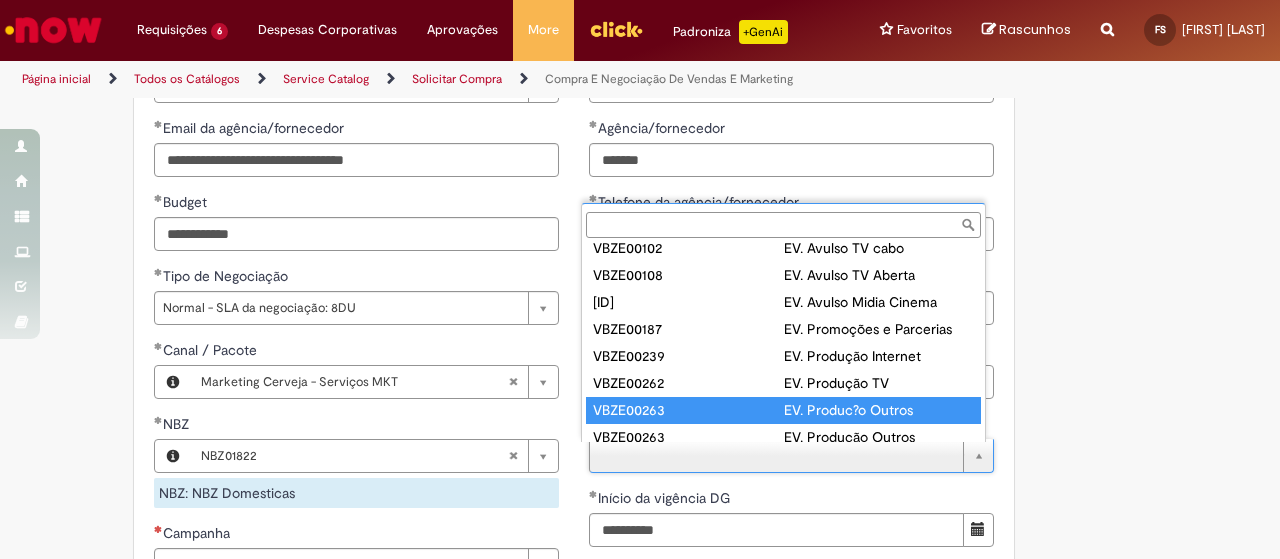 type on "*********" 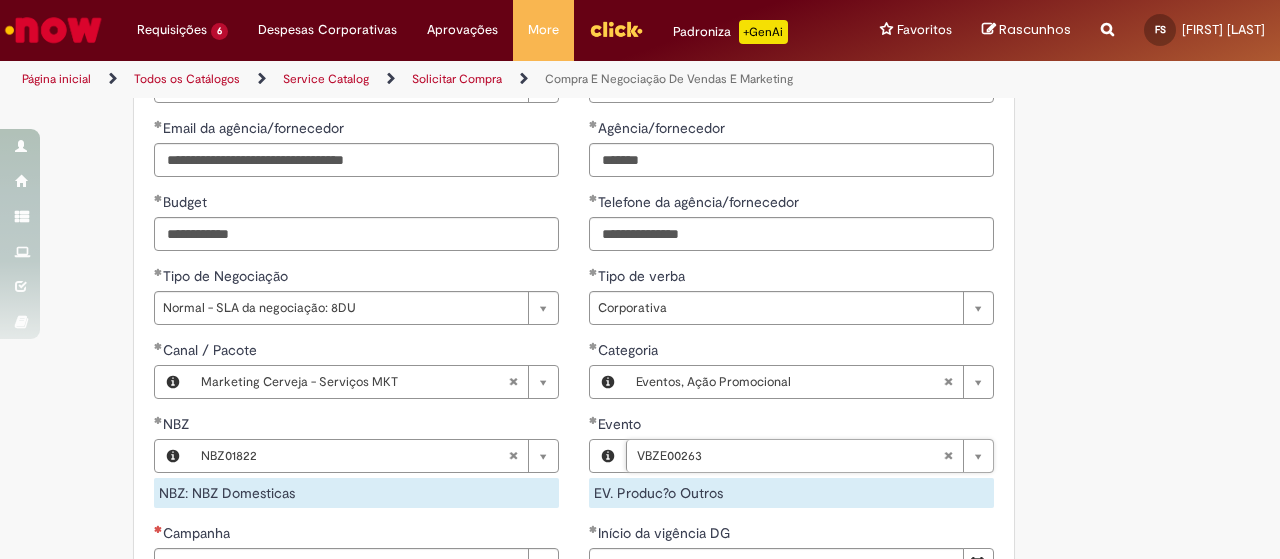 click on "Adicionar a Favoritos
Compra E Negociação De Vendas E Marketing
Chamado destinado para novas negociações e renegociações com verba de marketing, vendas ou capex comercial.
REGRAS DE UTILIZA ÇÃ O:
Esse chamado é apenas para   cotações e negociações de marketing e vendas   para o  fluxo antigo de compras de merchan, SAP ECC e VMV. Para negociações de vendas e MKT que usam o fluxo do S4 (SAP Fiori) Utilize o chamado de Commercial   AQUI
Lembre-se de anexar todas as evidências (cotações, informações, projetos e e-mails) que sejam úteis à negociação;
Nenhum campo preenchido por você pode ser alterado depois de o chamado ter sido aberto, por isso atente-se as informações preenchidas;
Esse chamado possui SLA de  4  ou  8 dias úteis  para a etapa de  negociação . Após essa etapa, é necessária sua validação para seguir com a tratativa;
Em caso de" at bounding box center (640, 165) 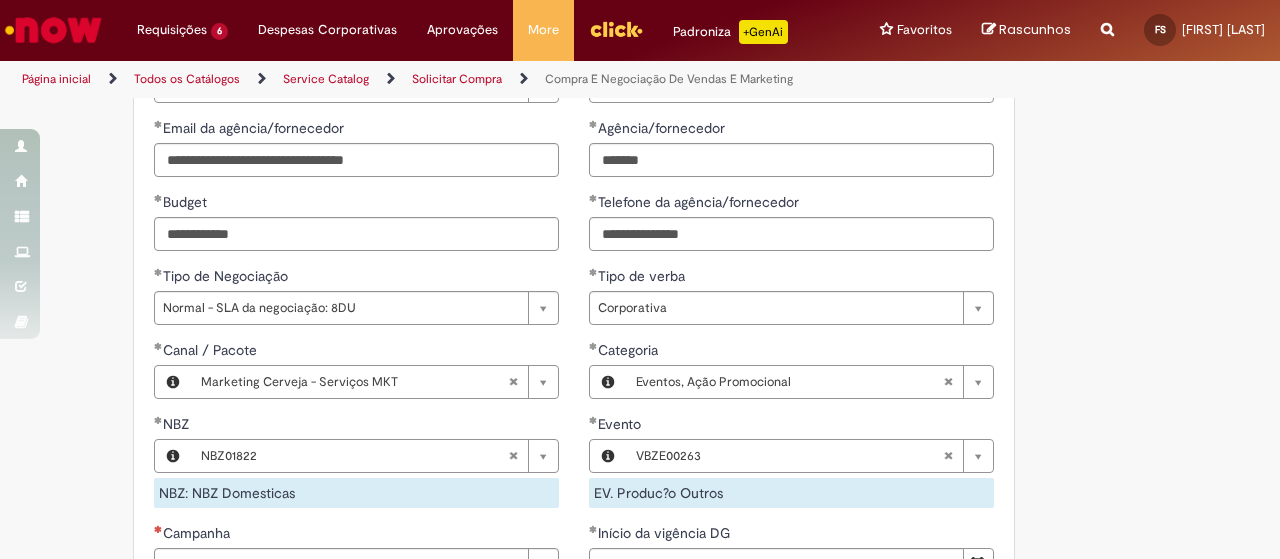 scroll, scrollTop: 1300, scrollLeft: 0, axis: vertical 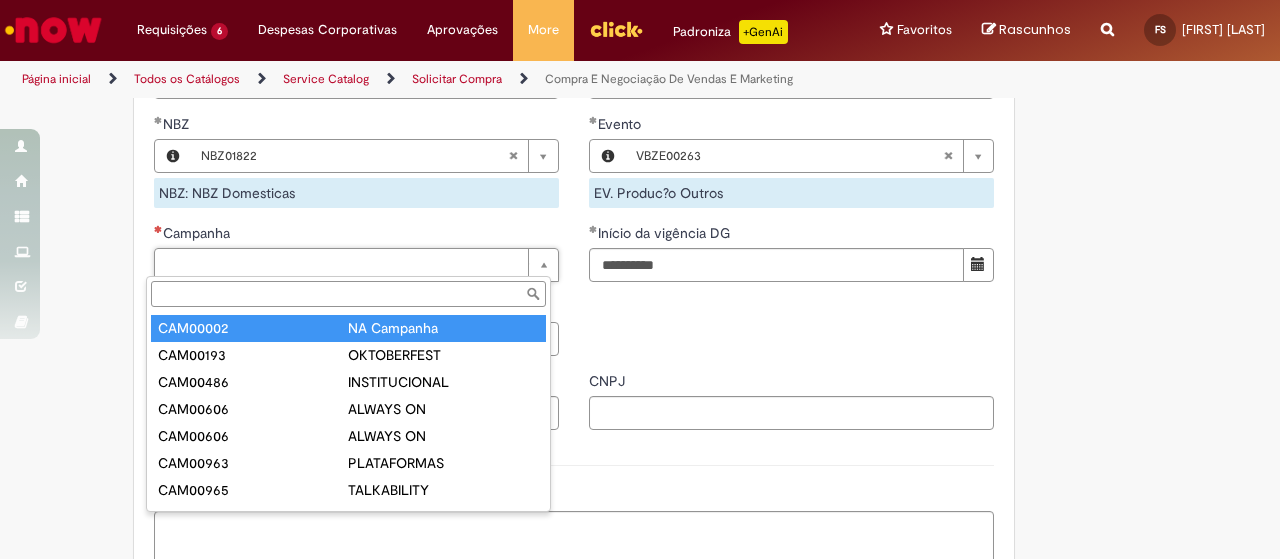 type on "********" 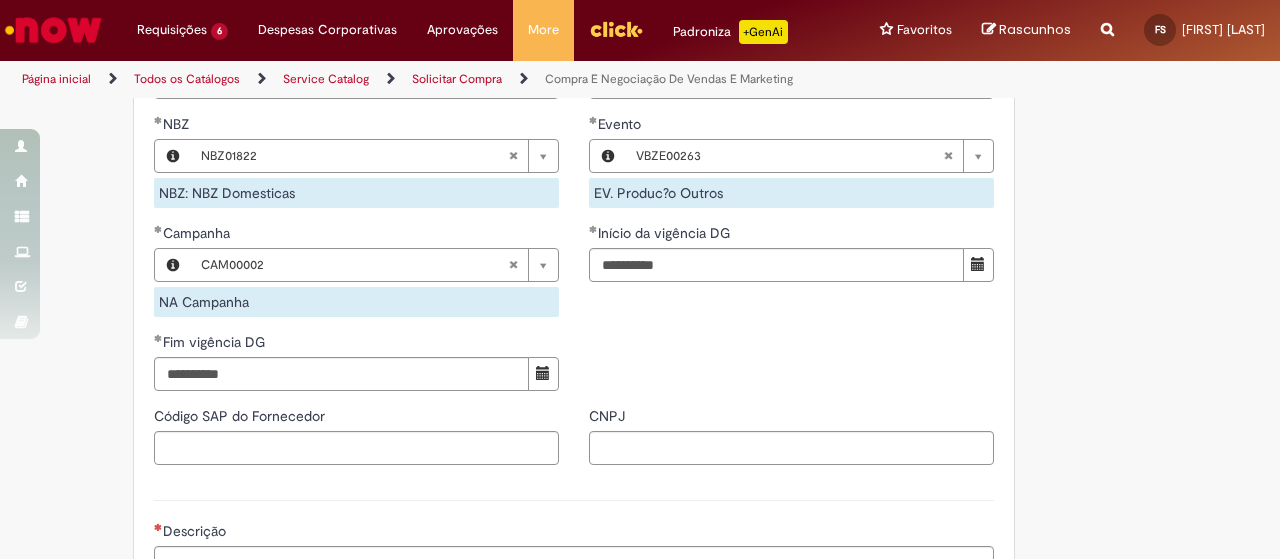 click on "**********" at bounding box center [574, 75] 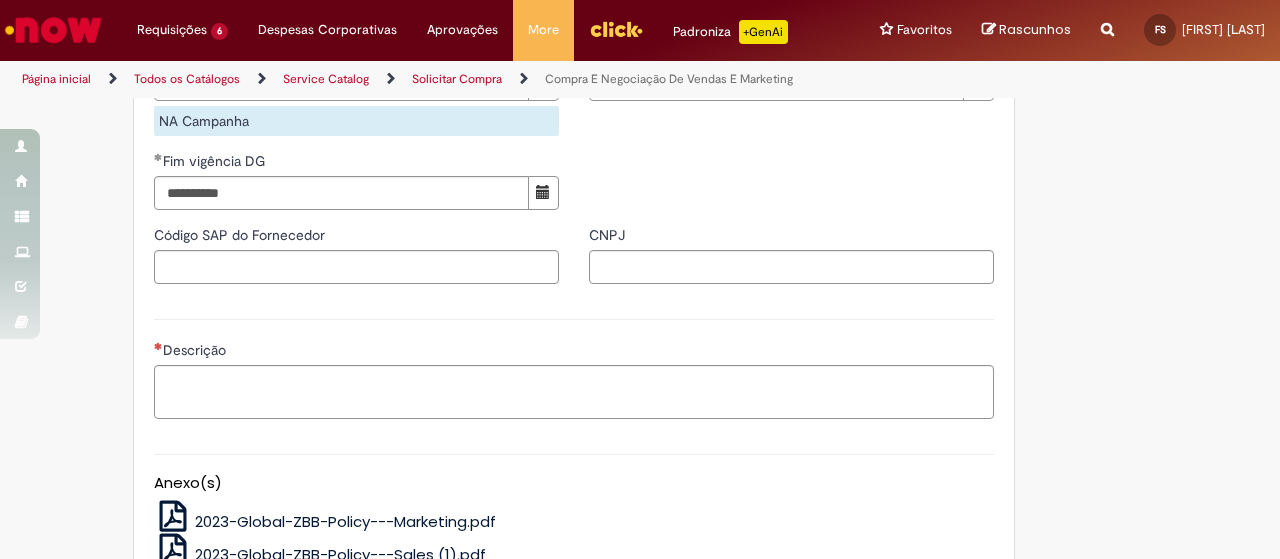 scroll, scrollTop: 1500, scrollLeft: 0, axis: vertical 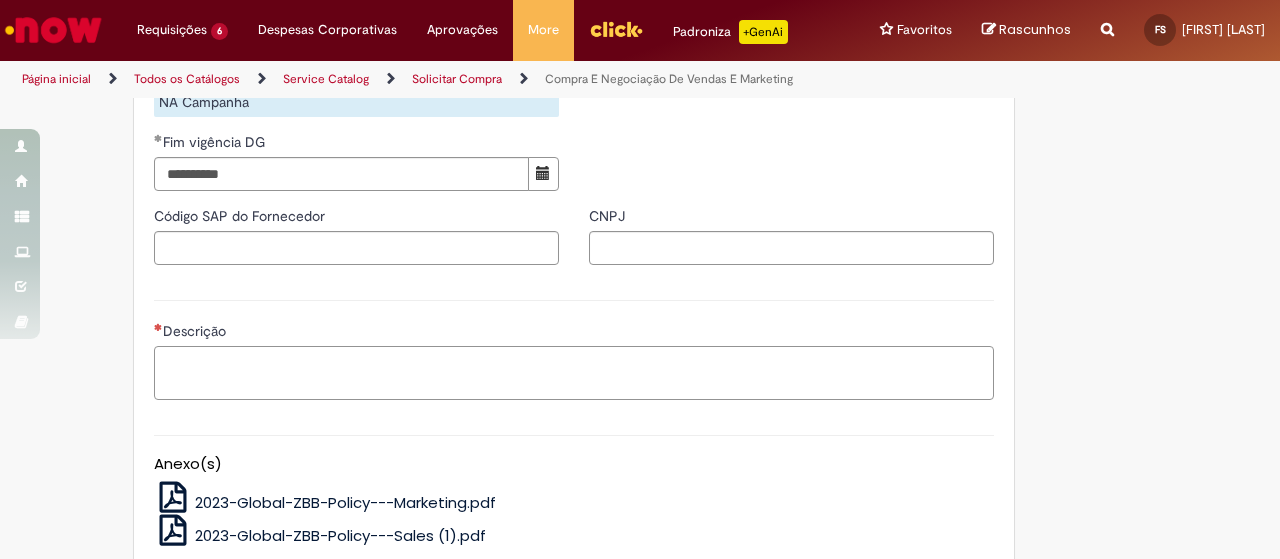 click on "Descrição" at bounding box center [574, 372] 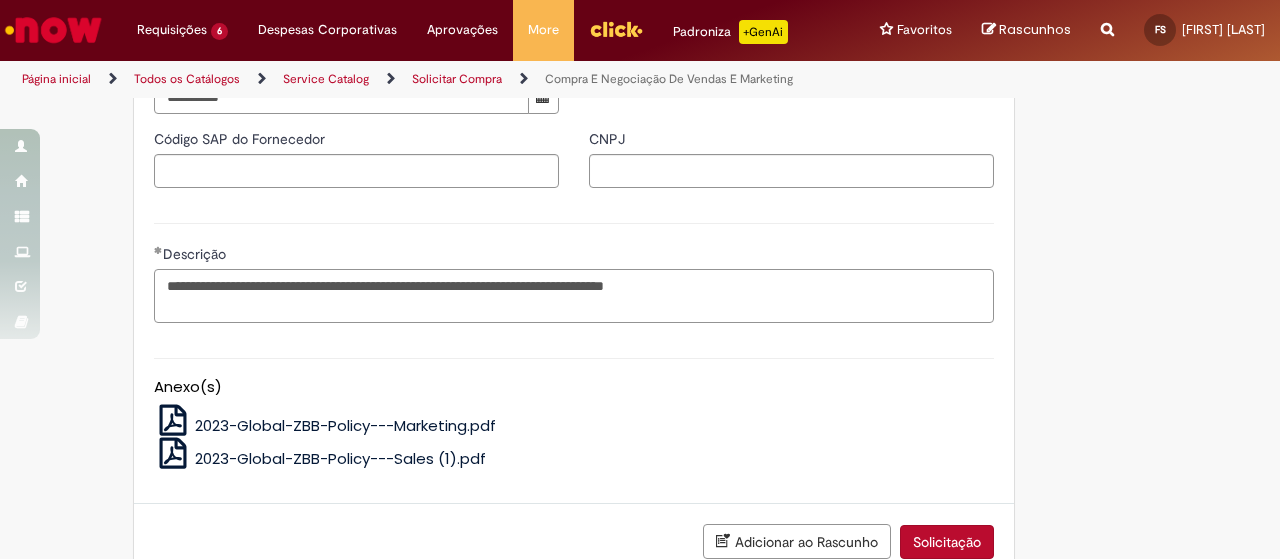 scroll, scrollTop: 1702, scrollLeft: 0, axis: vertical 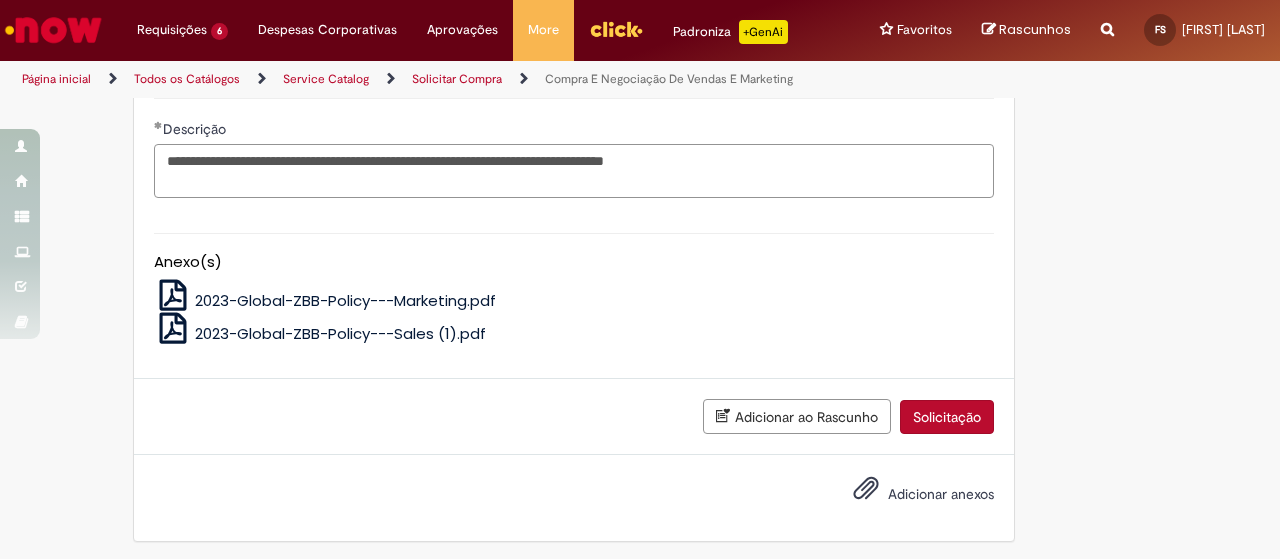 type on "**********" 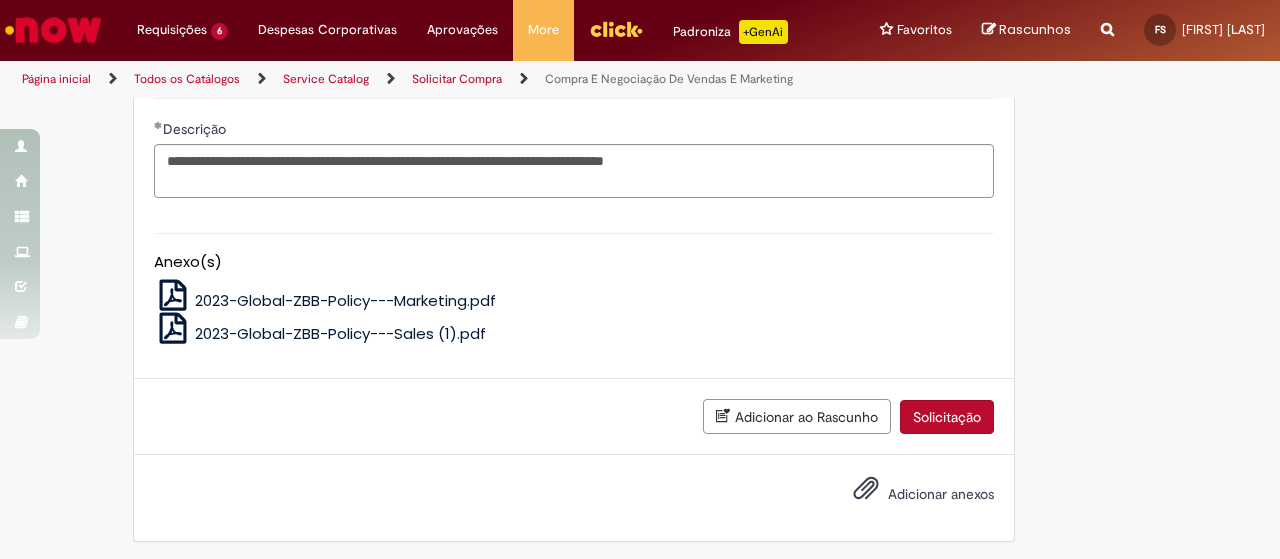 click on "Adicionar anexos" at bounding box center [941, 494] 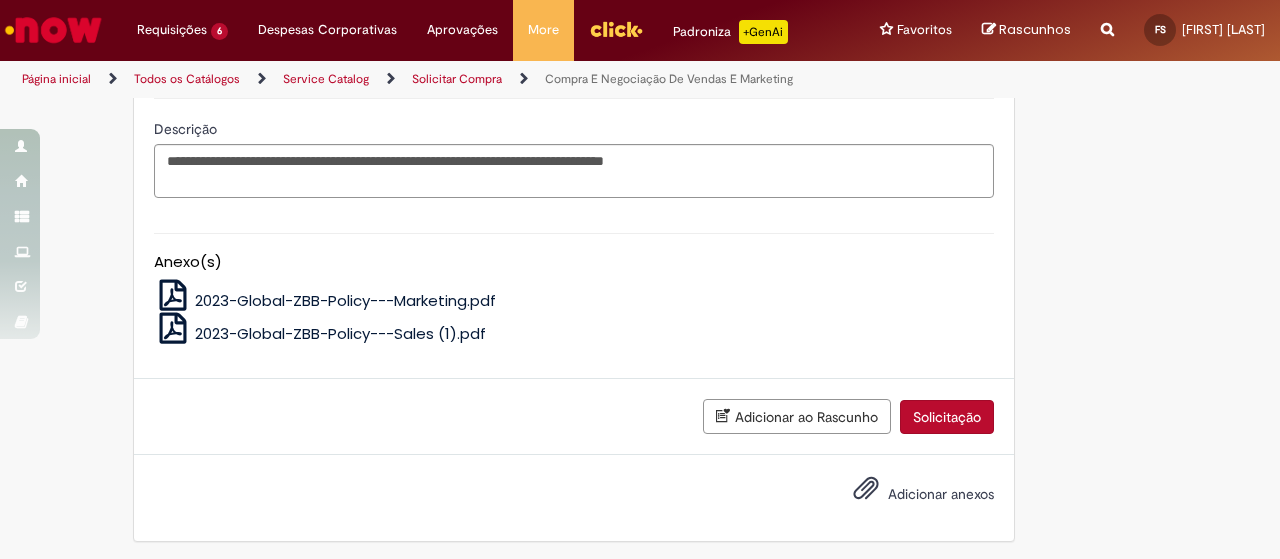click on "Adicionar anexos" at bounding box center (941, 494) 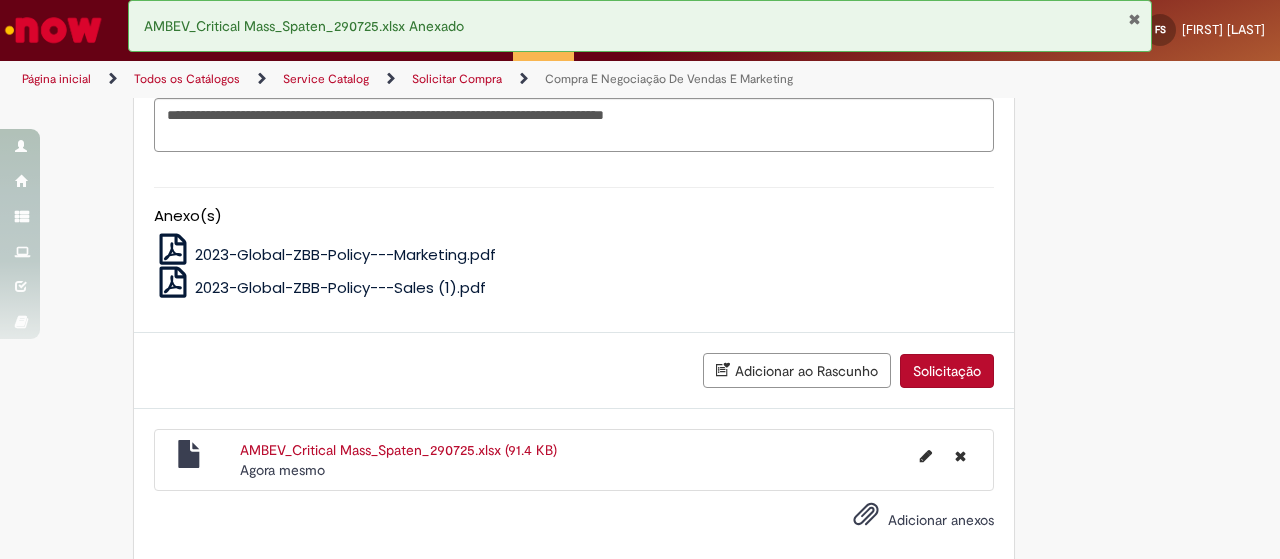 scroll, scrollTop: 1773, scrollLeft: 0, axis: vertical 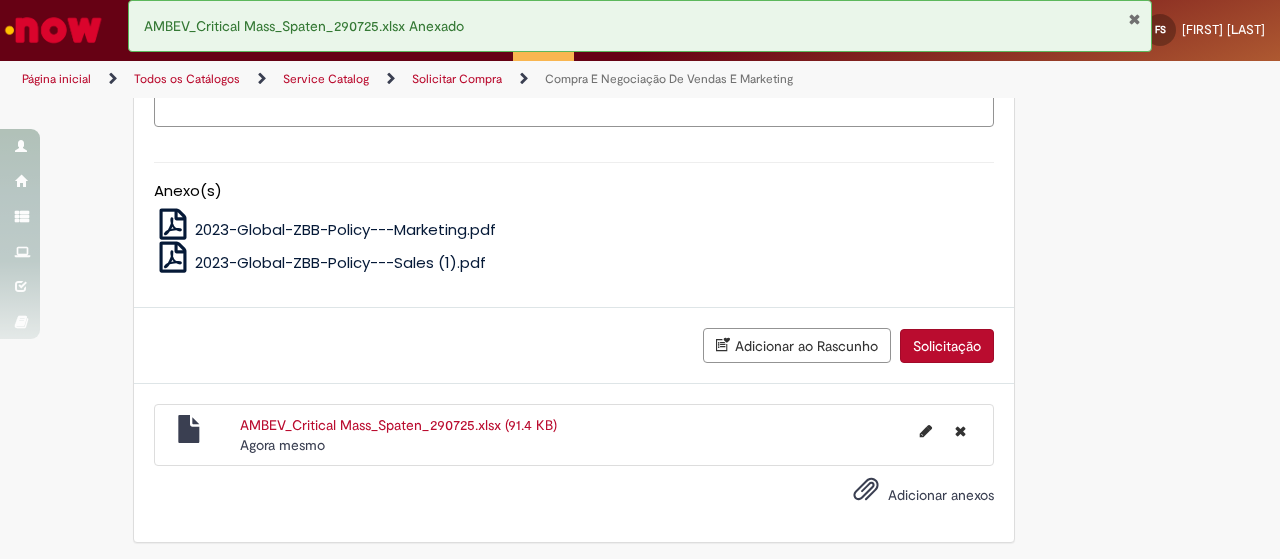 click on "Solicitação" at bounding box center [947, 346] 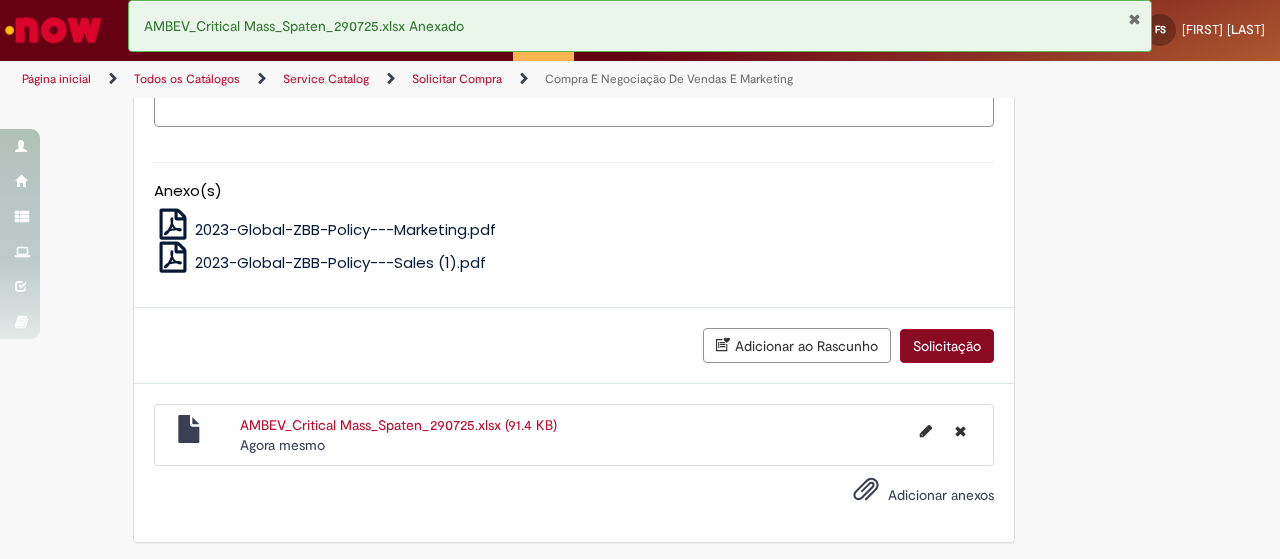 scroll, scrollTop: 1728, scrollLeft: 0, axis: vertical 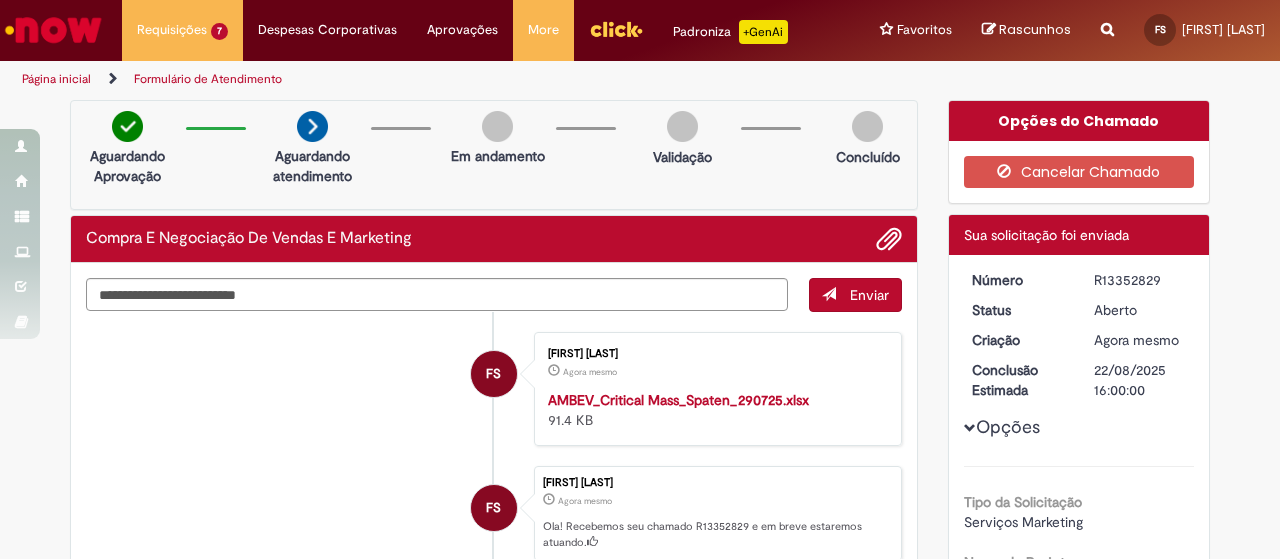 drag, startPoint x: 1086, startPoint y: 277, endPoint x: 1160, endPoint y: 274, distance: 74.06078 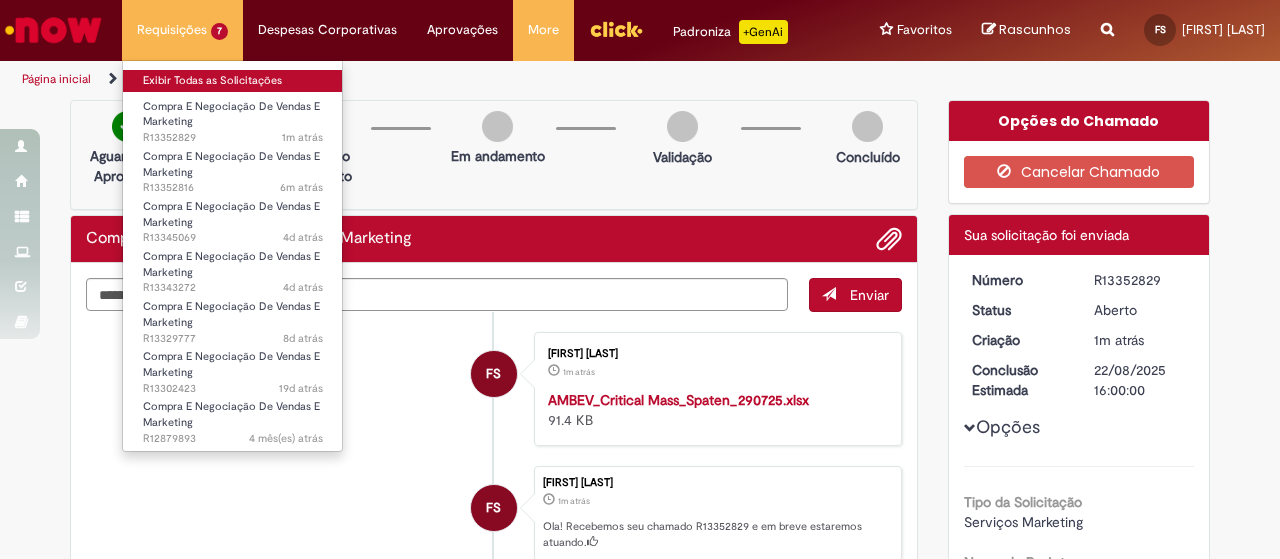 click on "Exibir Todas as Solicitações" at bounding box center (233, 81) 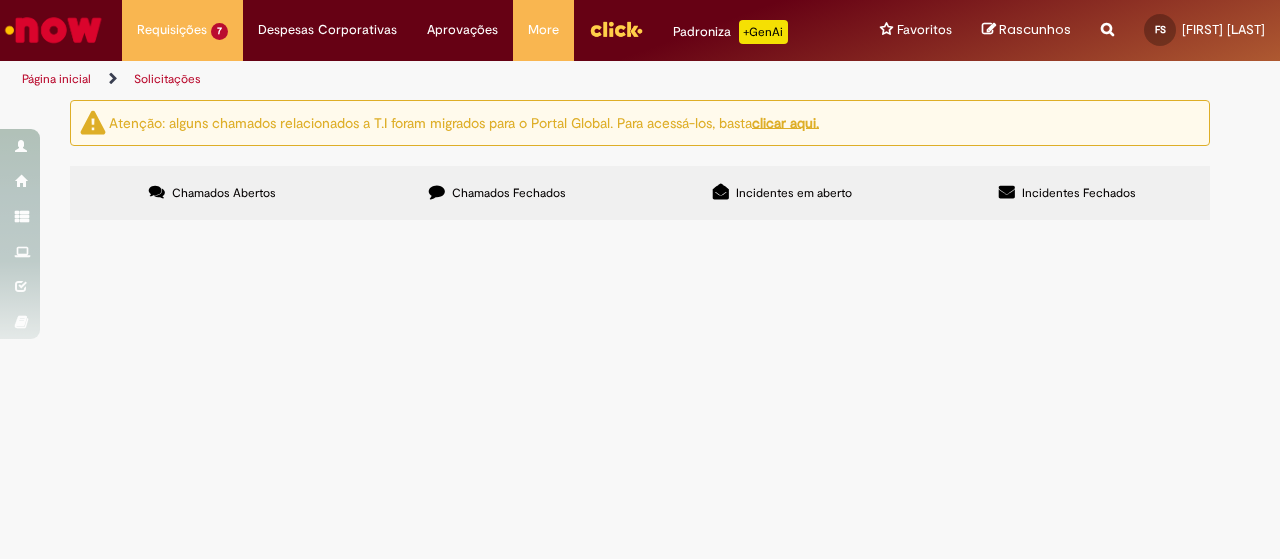 scroll, scrollTop: 200, scrollLeft: 0, axis: vertical 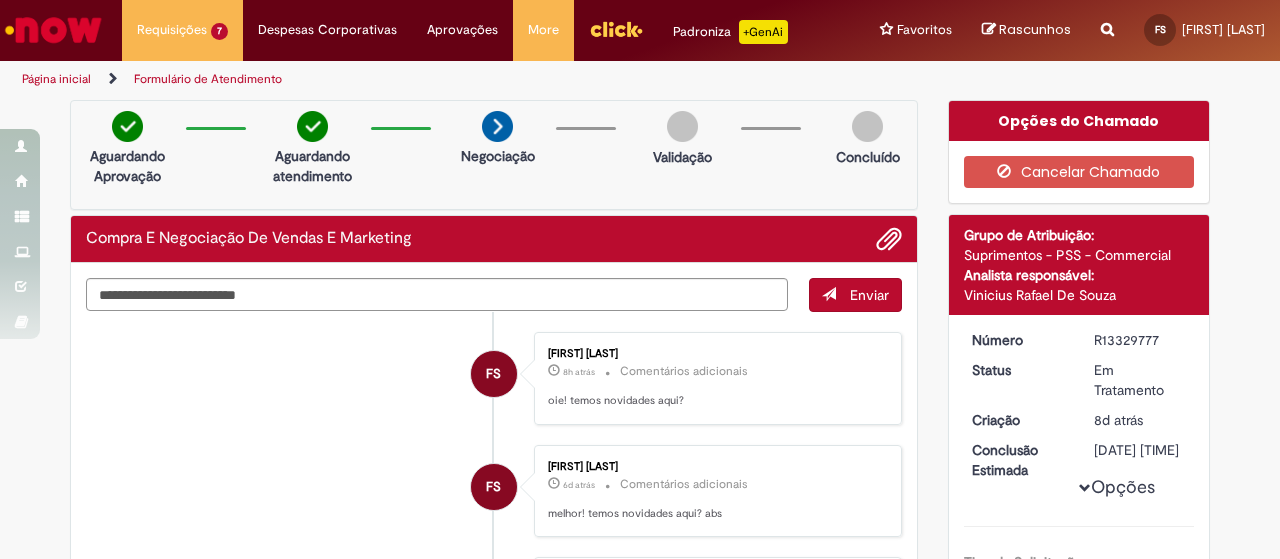 drag, startPoint x: 1161, startPoint y: 331, endPoint x: 1090, endPoint y: 342, distance: 71.84706 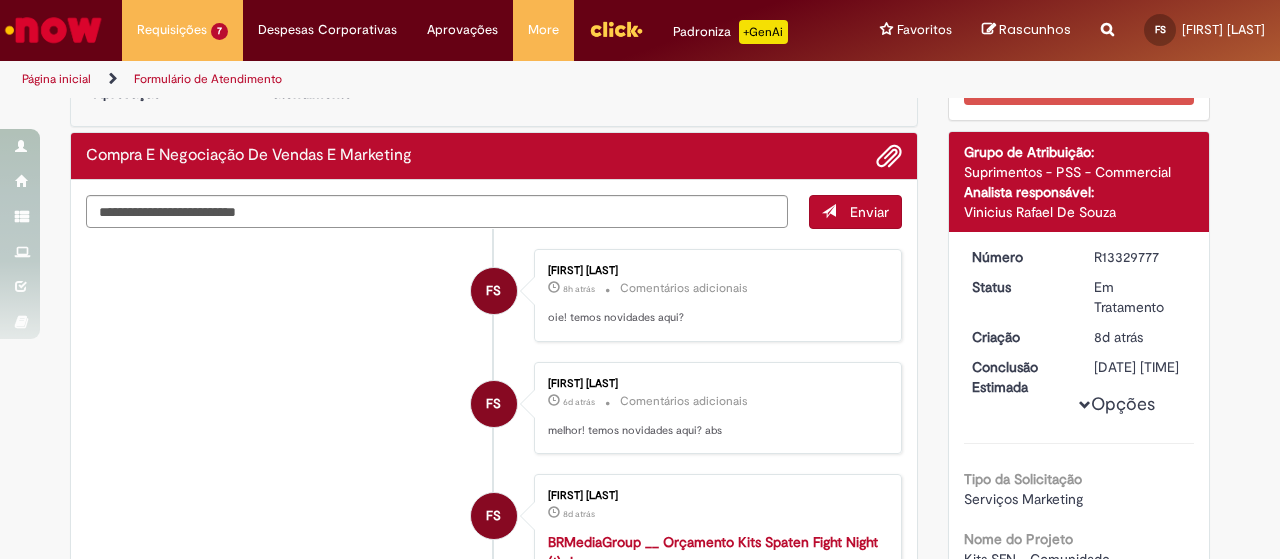 scroll, scrollTop: 200, scrollLeft: 0, axis: vertical 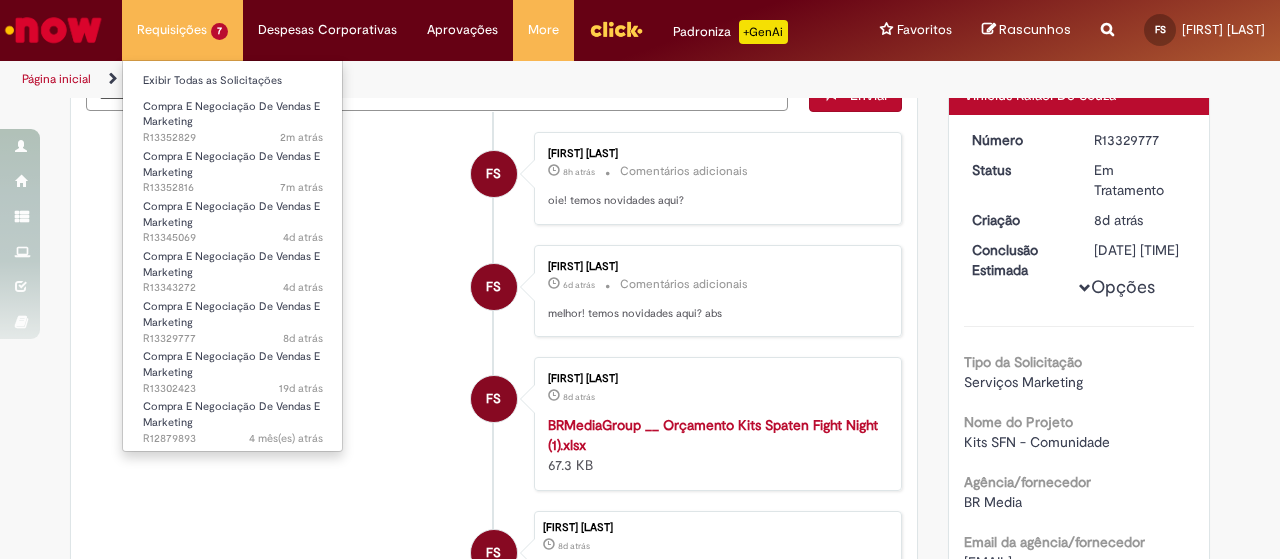 click on "Requisições   7
Exibir Todas as Solicitações
Compra E Negociação De Vendas E Marketing
2m atrás 2 minutos atrás  R13352829
Compra E Negociação De Vendas E Marketing
7m atrás 7 minutos atrás  R13352816
Compra E Negociação De Vendas E Marketing
4d atrás 4 dias atrás  R13345069
Compra E Negociação De Vendas E Marketing
4d atrás 4 dias atrás  R13343272
Compra E Negociação De Vendas E Marketing
8d atrás 8 dias atrás  R13329777
Compra E Negociação De Vendas E Marketing
19d atrás 19 dias atrás  R13302423
Compra E Negociação De Vendas E Marketing
4 mês(es) atrás 4 meses atrás  R12879893" at bounding box center (182, 30) 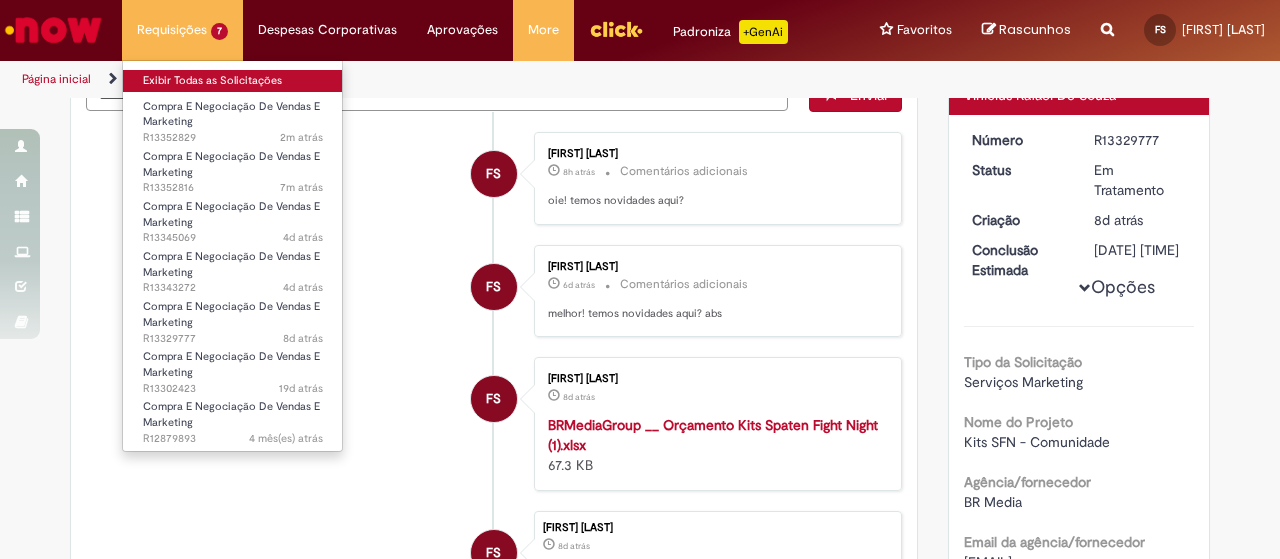 click on "Exibir Todas as Solicitações" at bounding box center [233, 81] 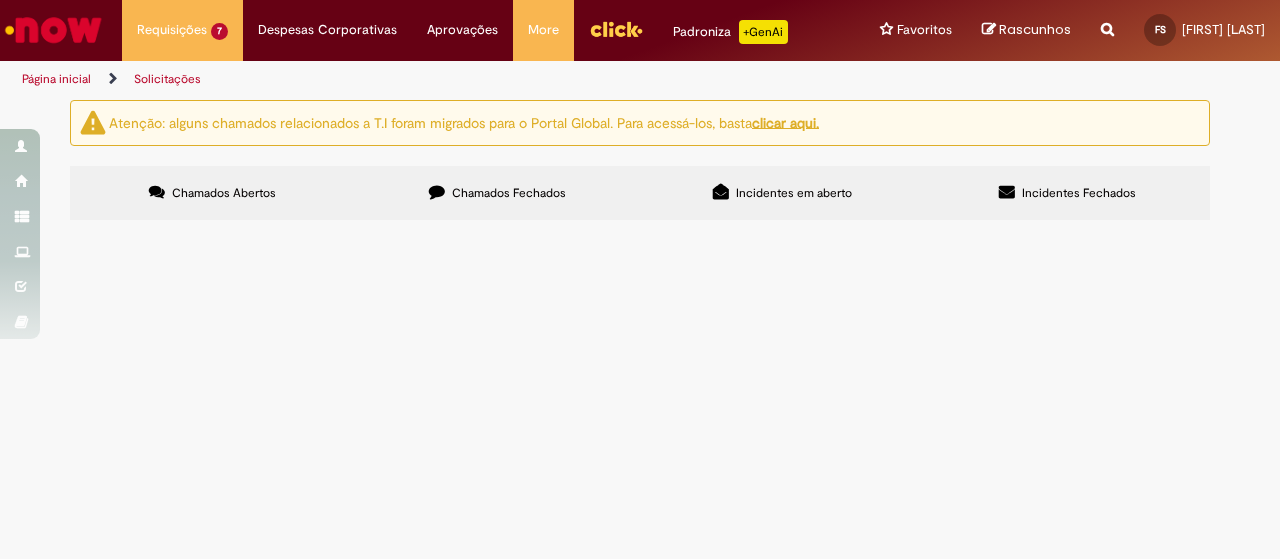 scroll, scrollTop: 0, scrollLeft: 0, axis: both 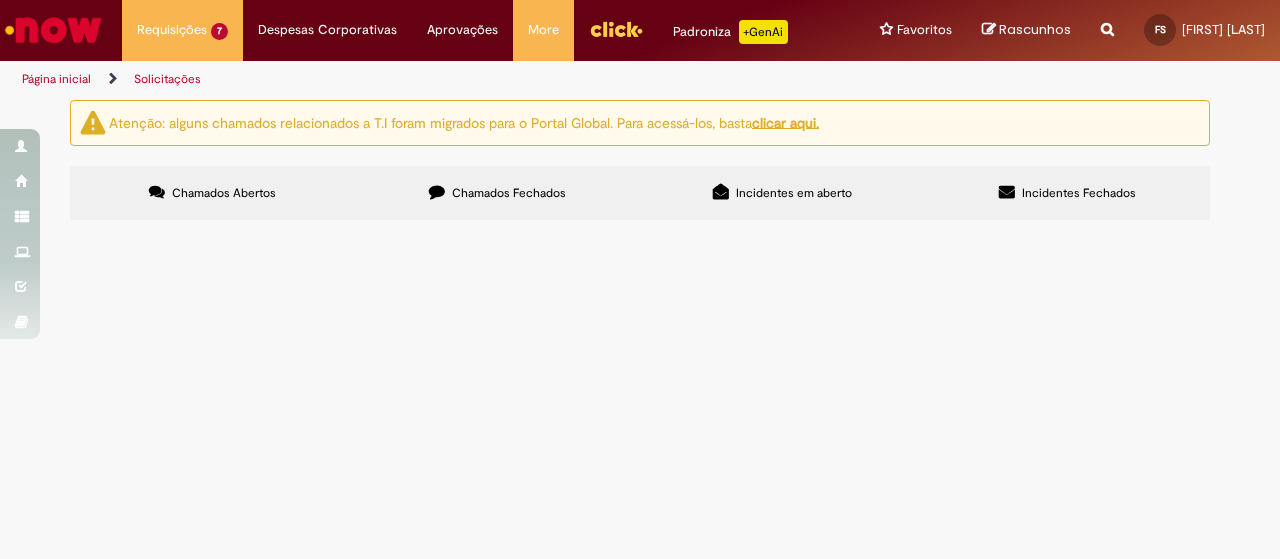 click at bounding box center (53, 30) 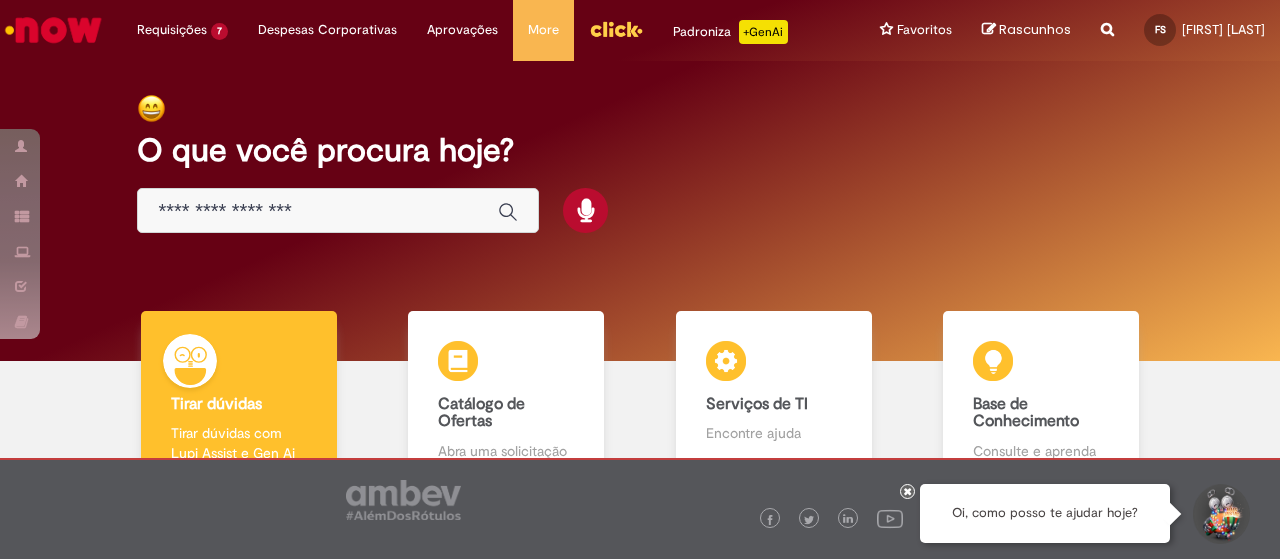 scroll, scrollTop: 0, scrollLeft: 0, axis: both 